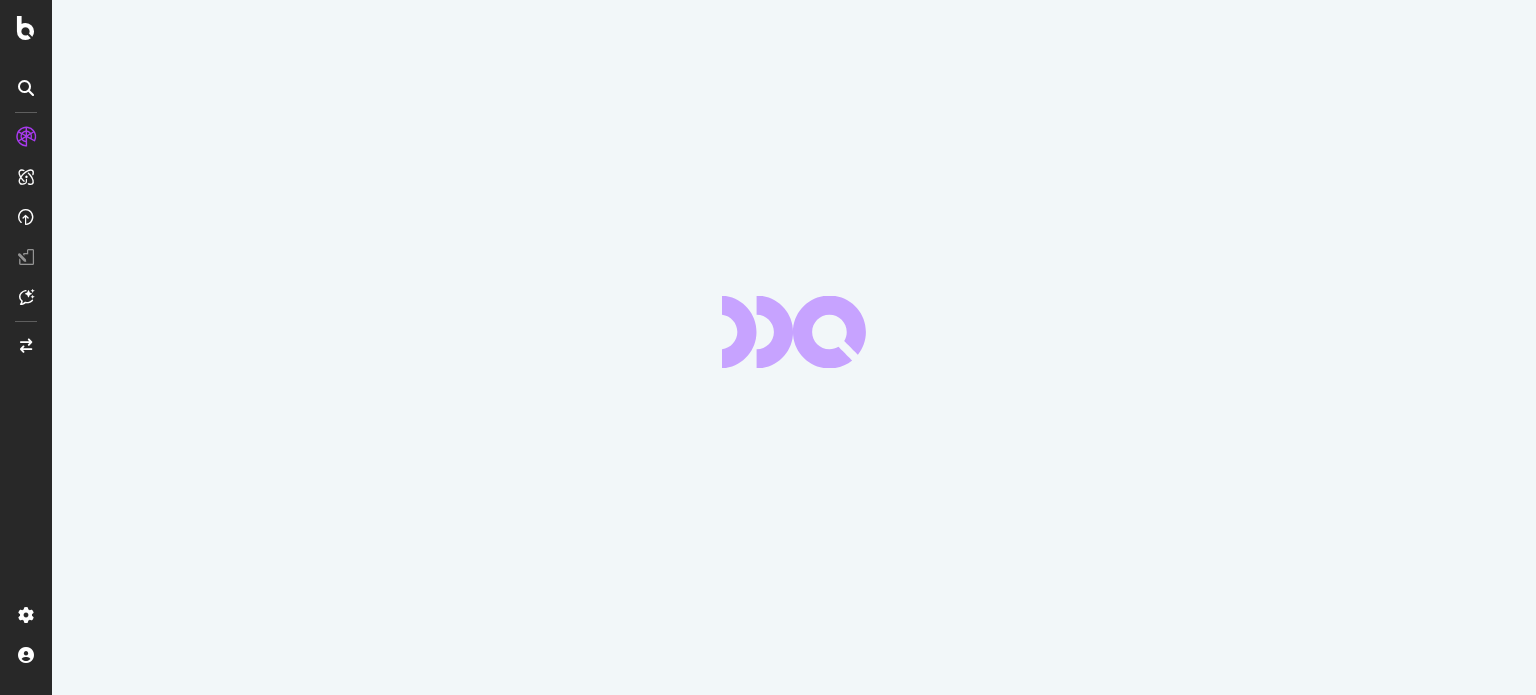 scroll, scrollTop: 0, scrollLeft: 0, axis: both 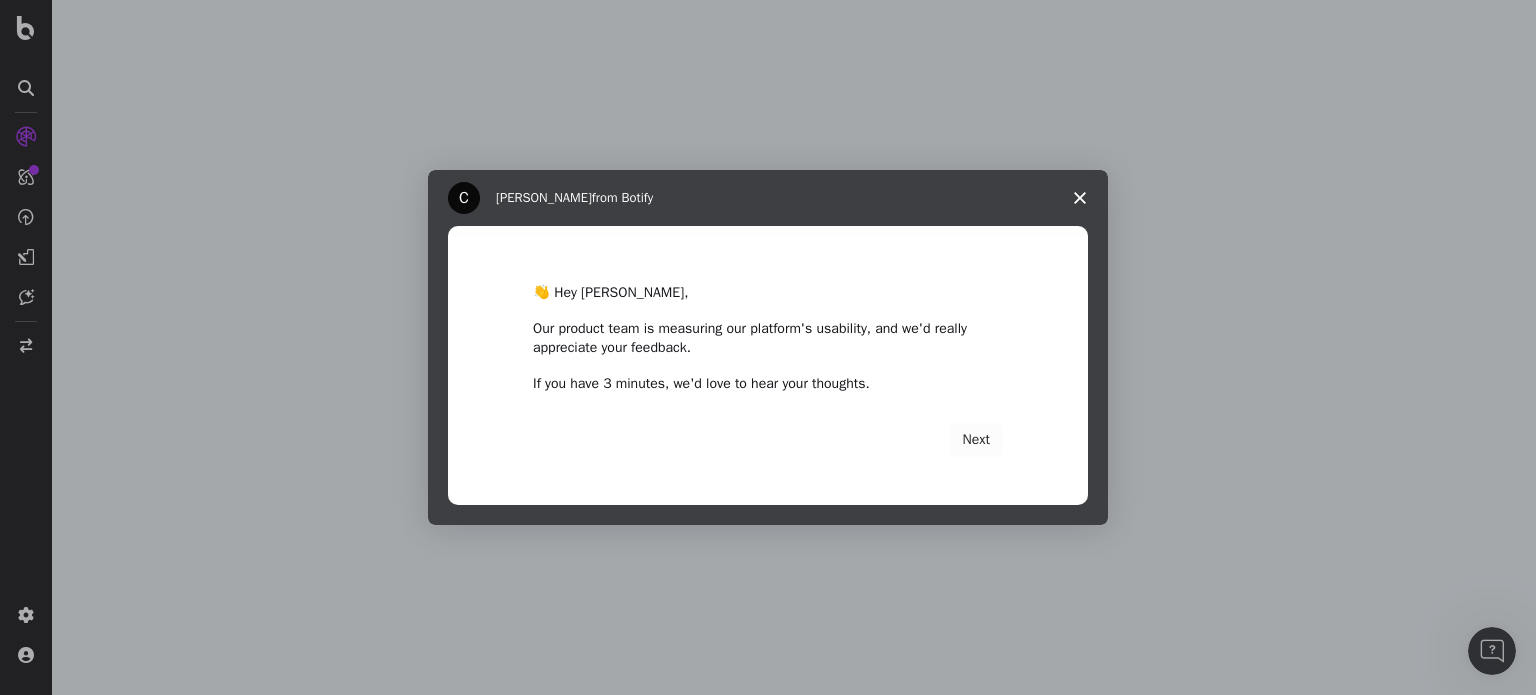 click 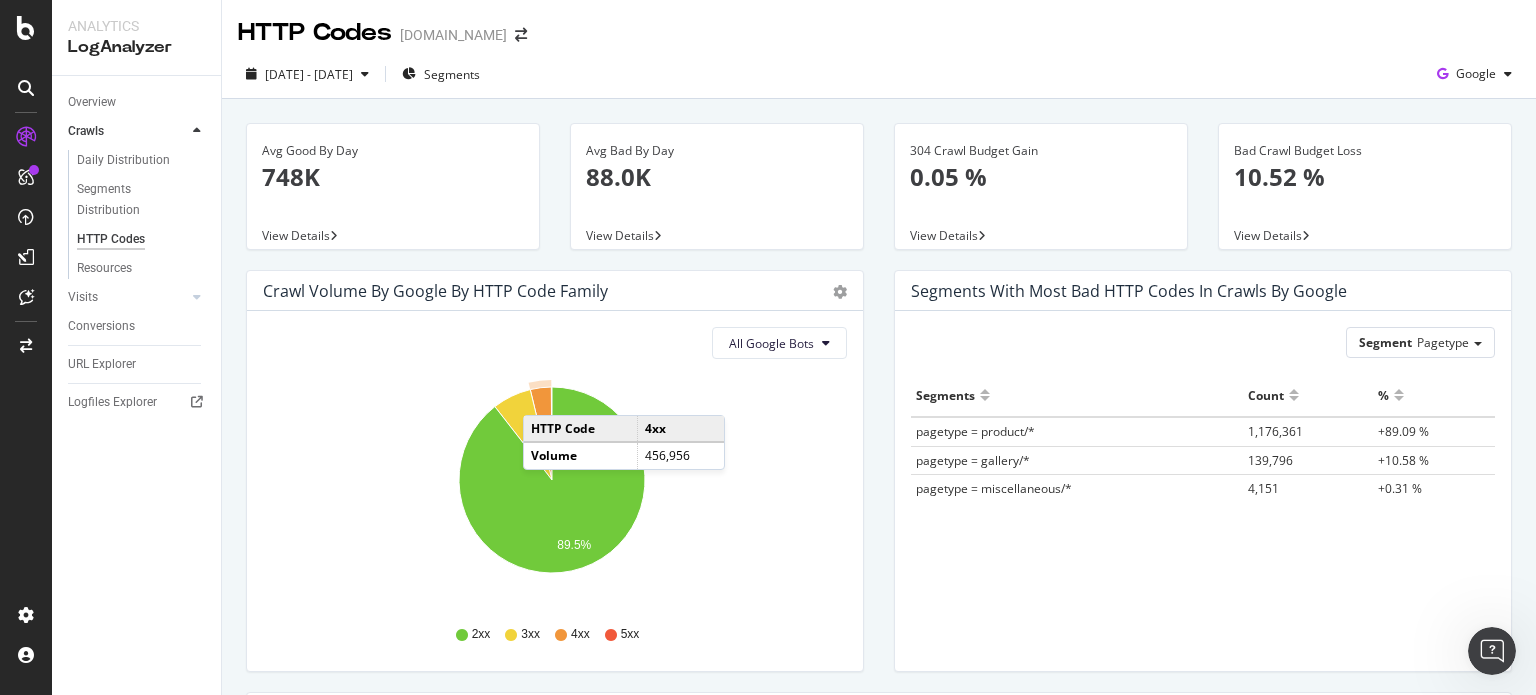 click 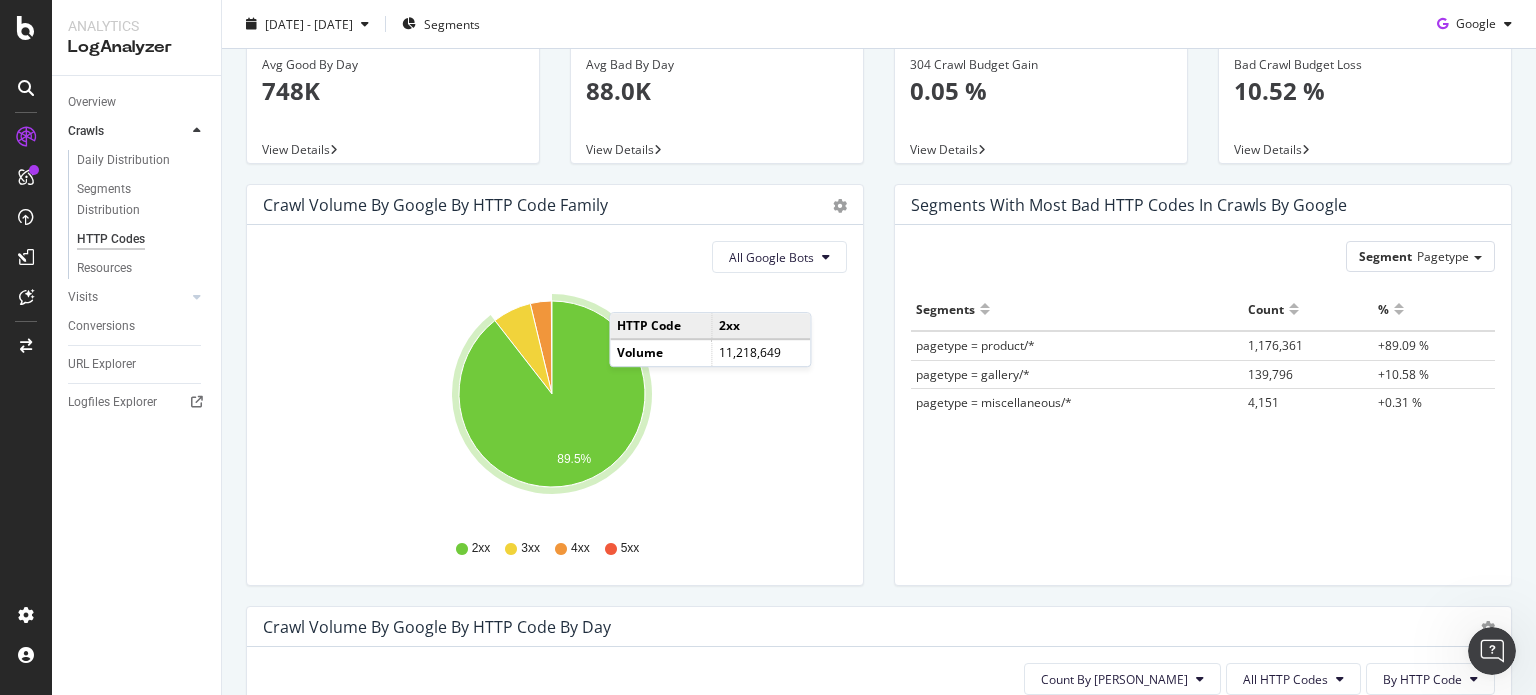 scroll, scrollTop: 0, scrollLeft: 0, axis: both 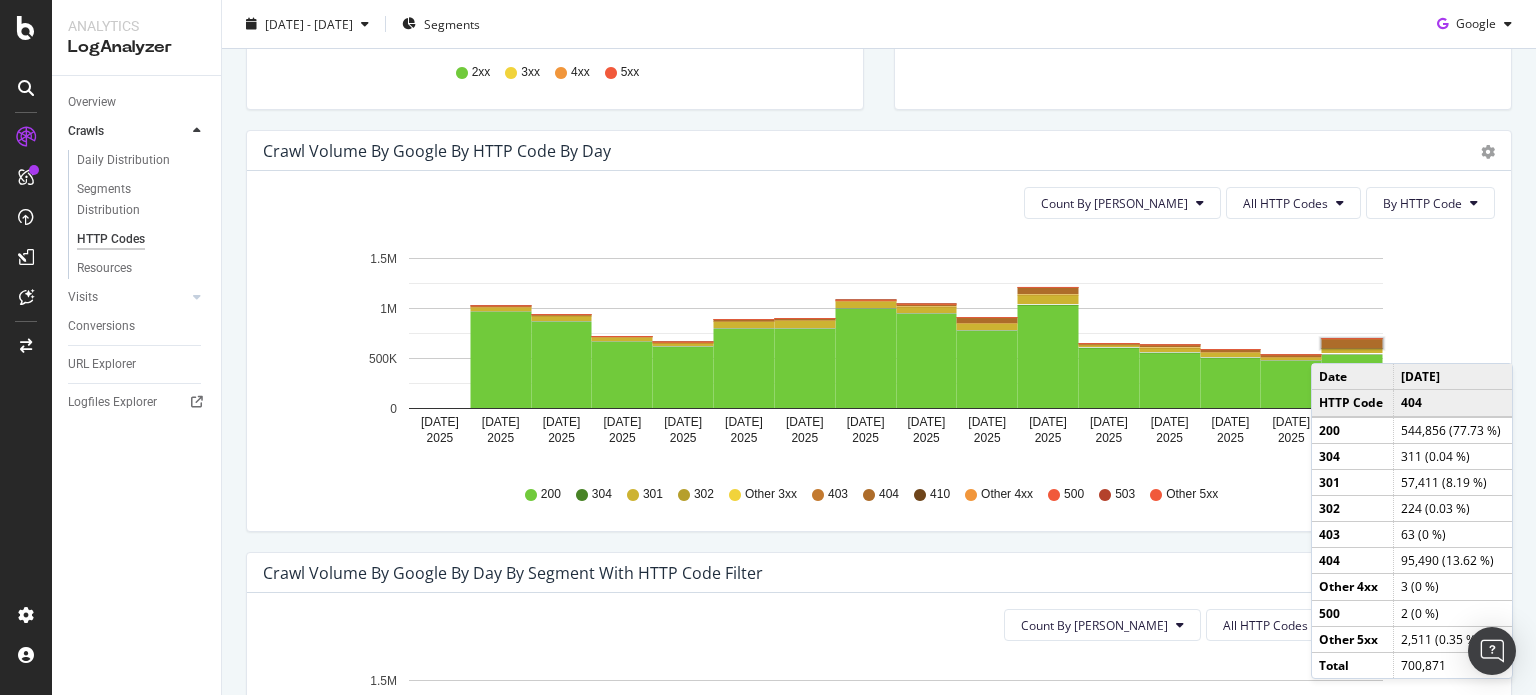 click 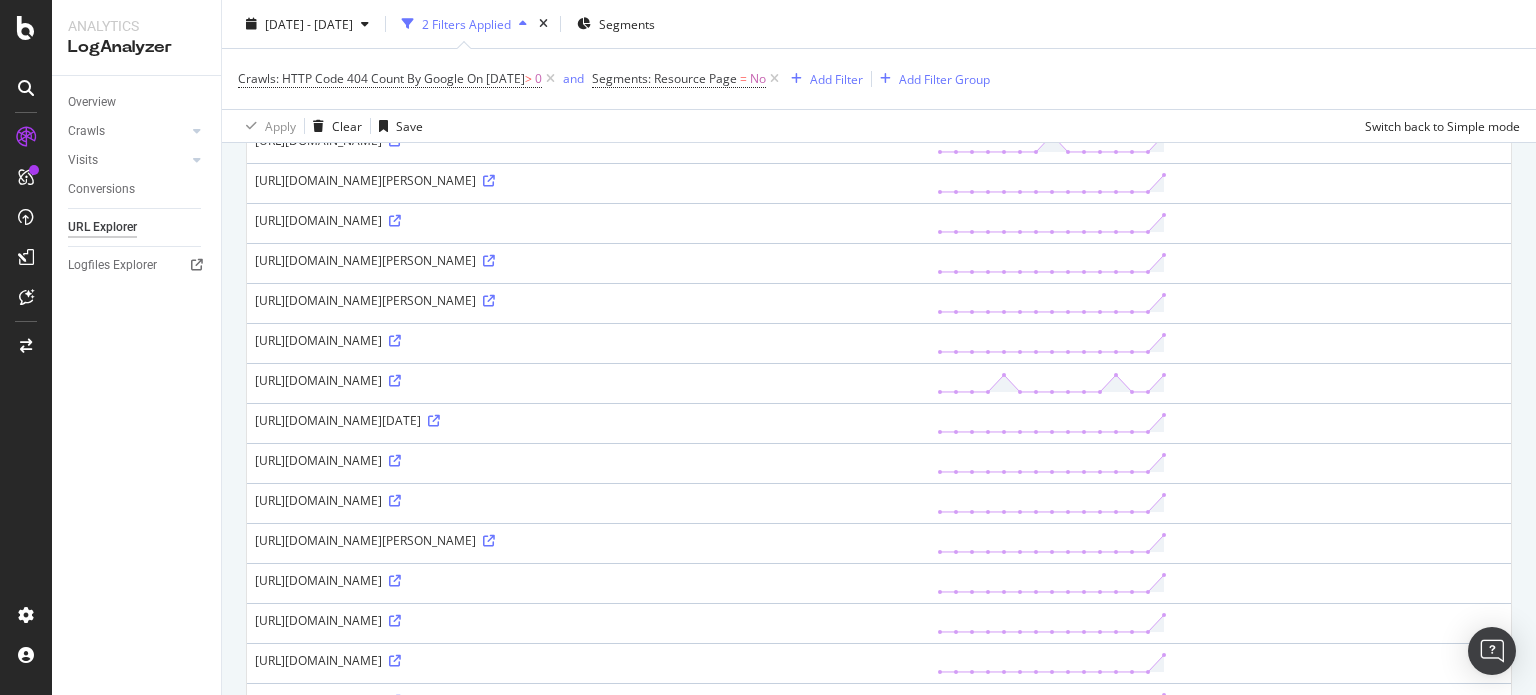 scroll, scrollTop: 735, scrollLeft: 0, axis: vertical 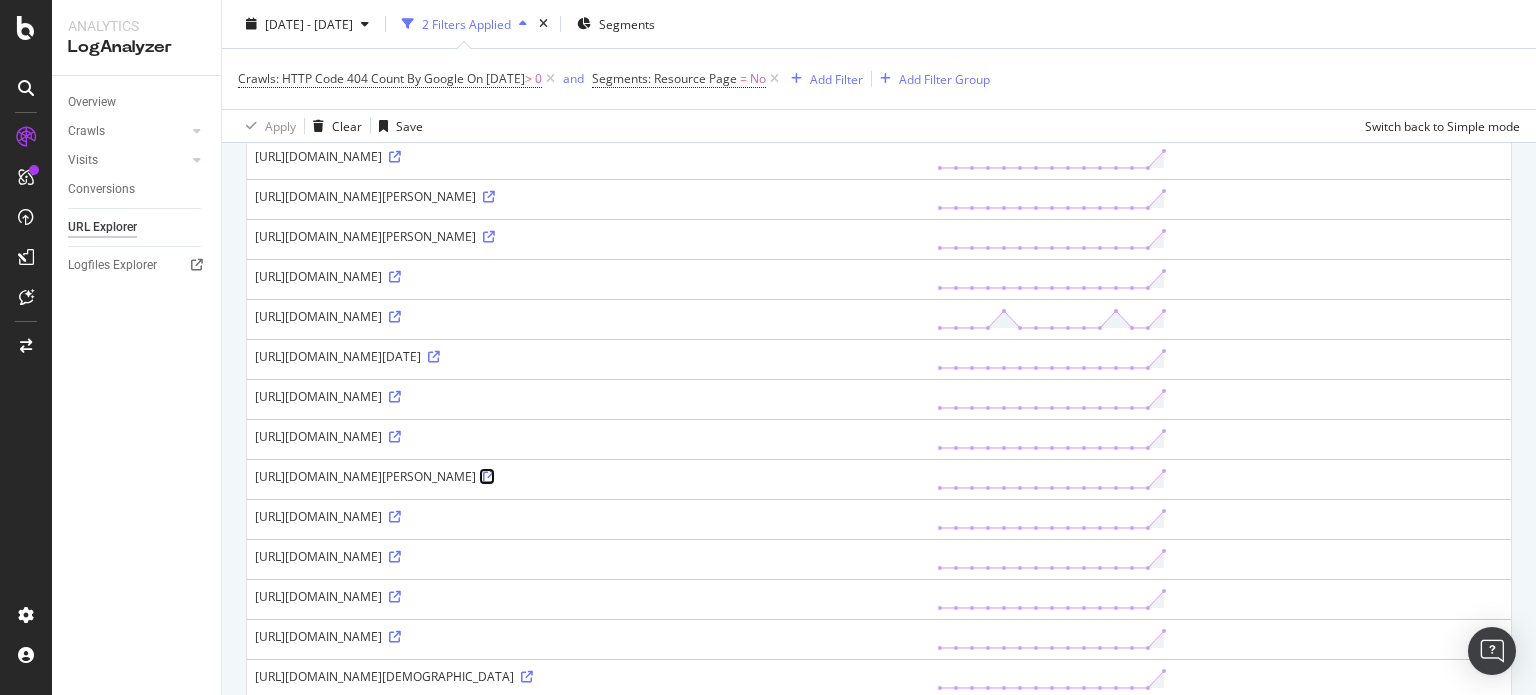 click at bounding box center [489, 477] 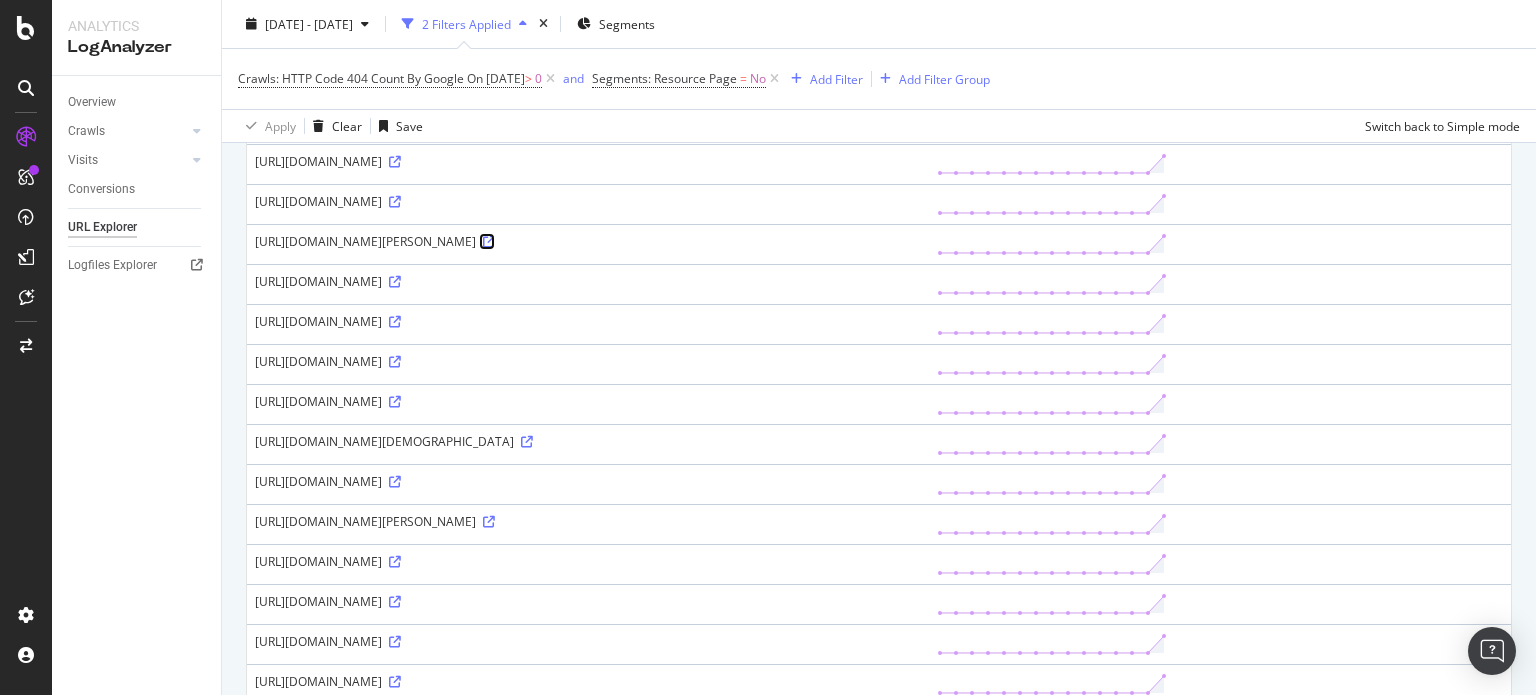 scroll, scrollTop: 971, scrollLeft: 0, axis: vertical 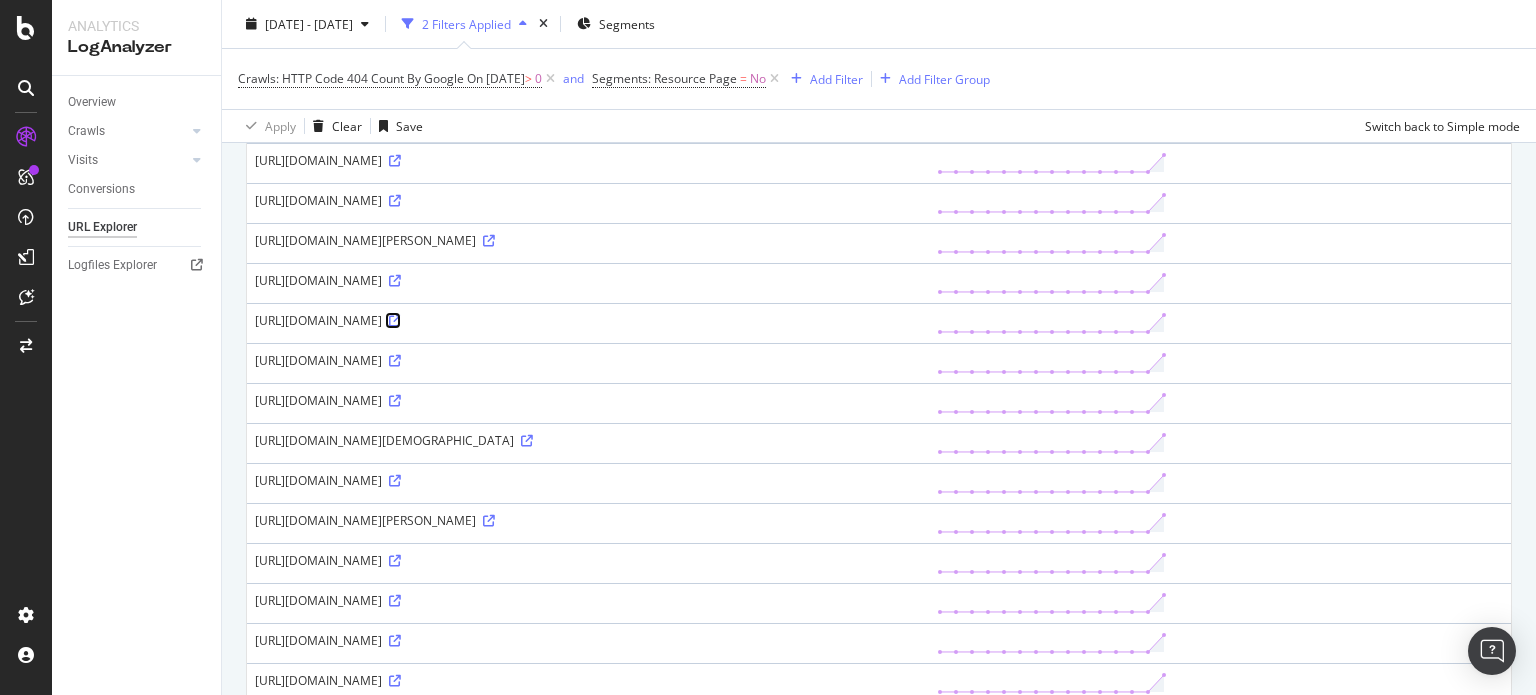 click at bounding box center [395, 321] 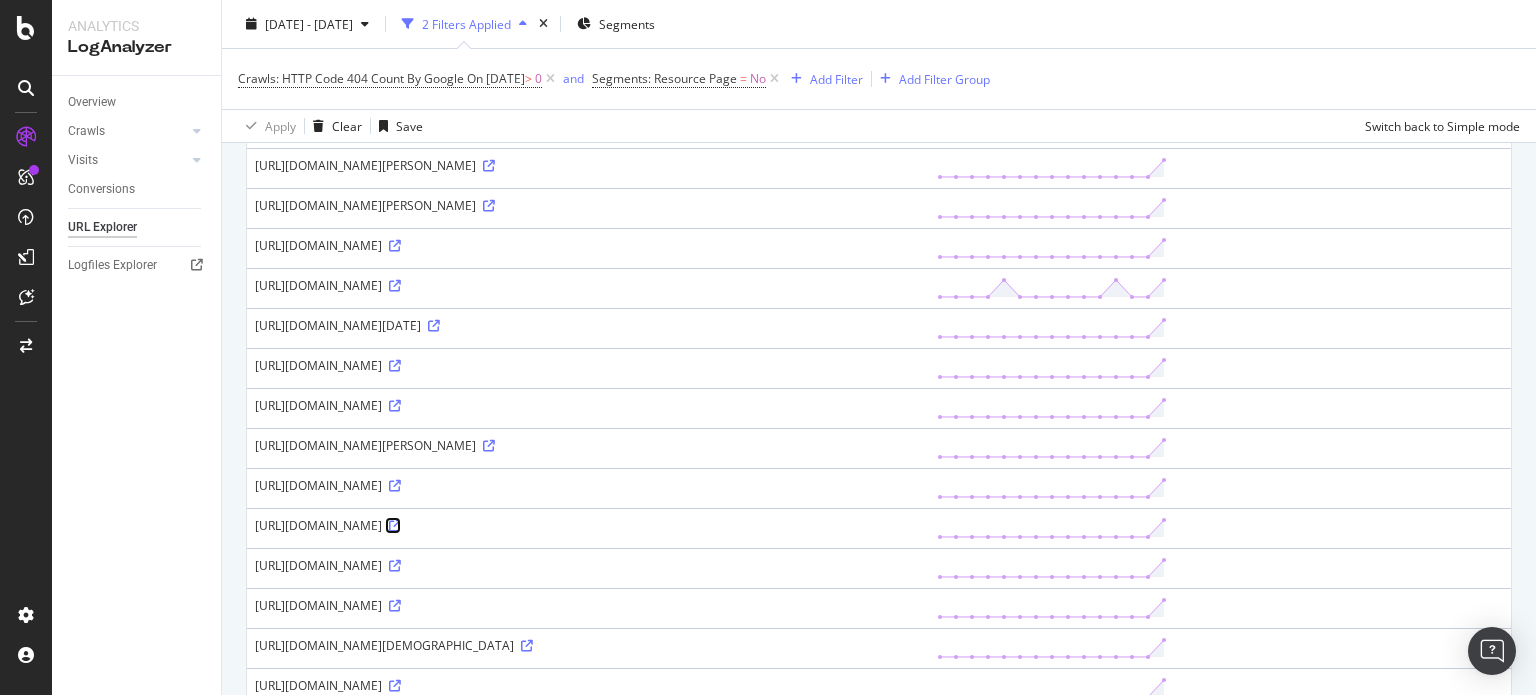 scroll, scrollTop: 635, scrollLeft: 0, axis: vertical 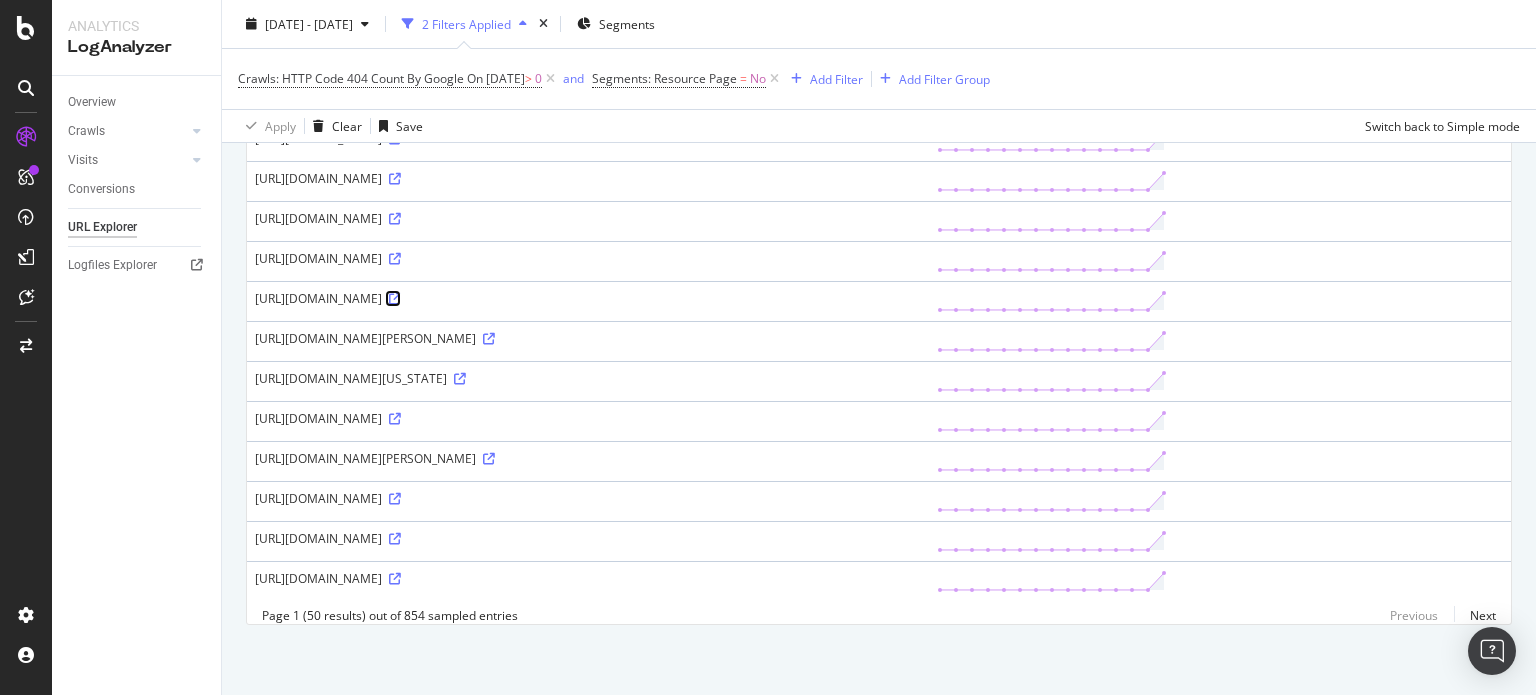click at bounding box center (395, 299) 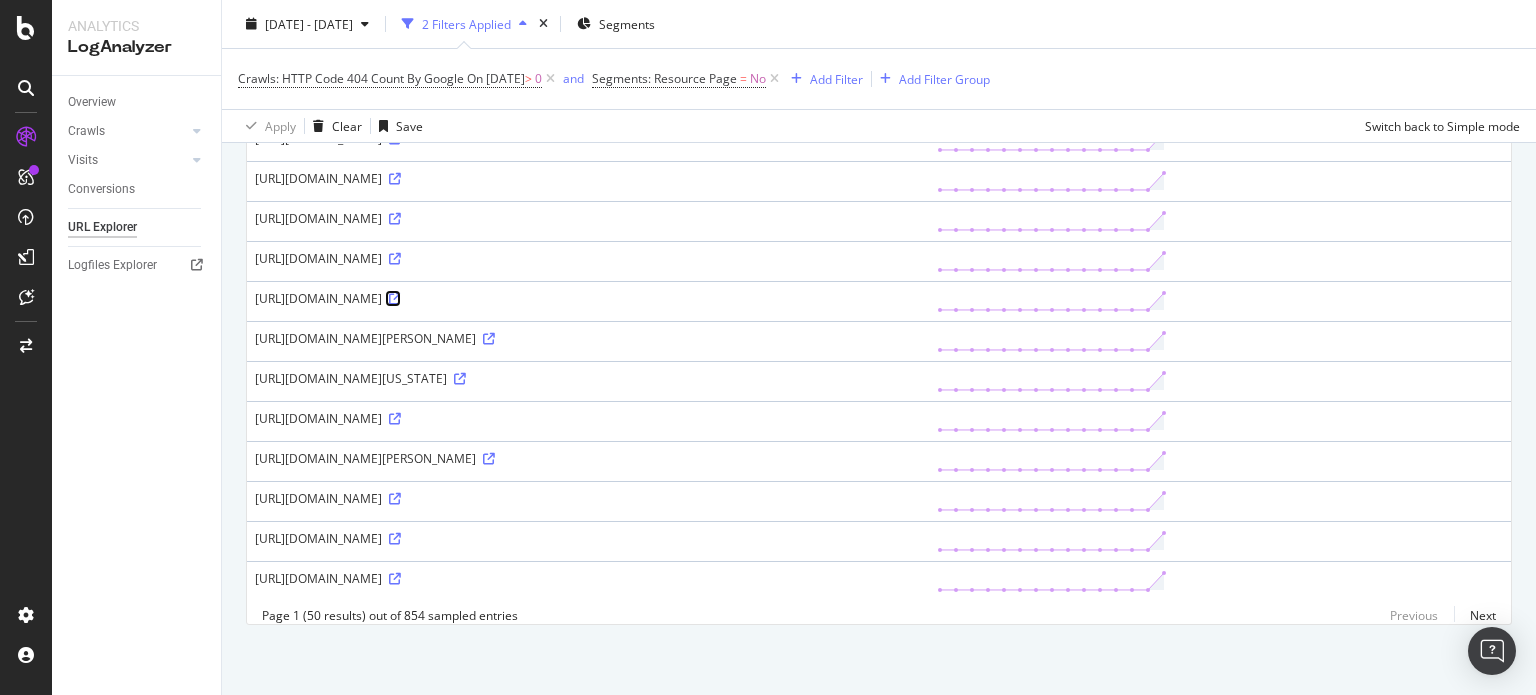 scroll, scrollTop: 1841, scrollLeft: 0, axis: vertical 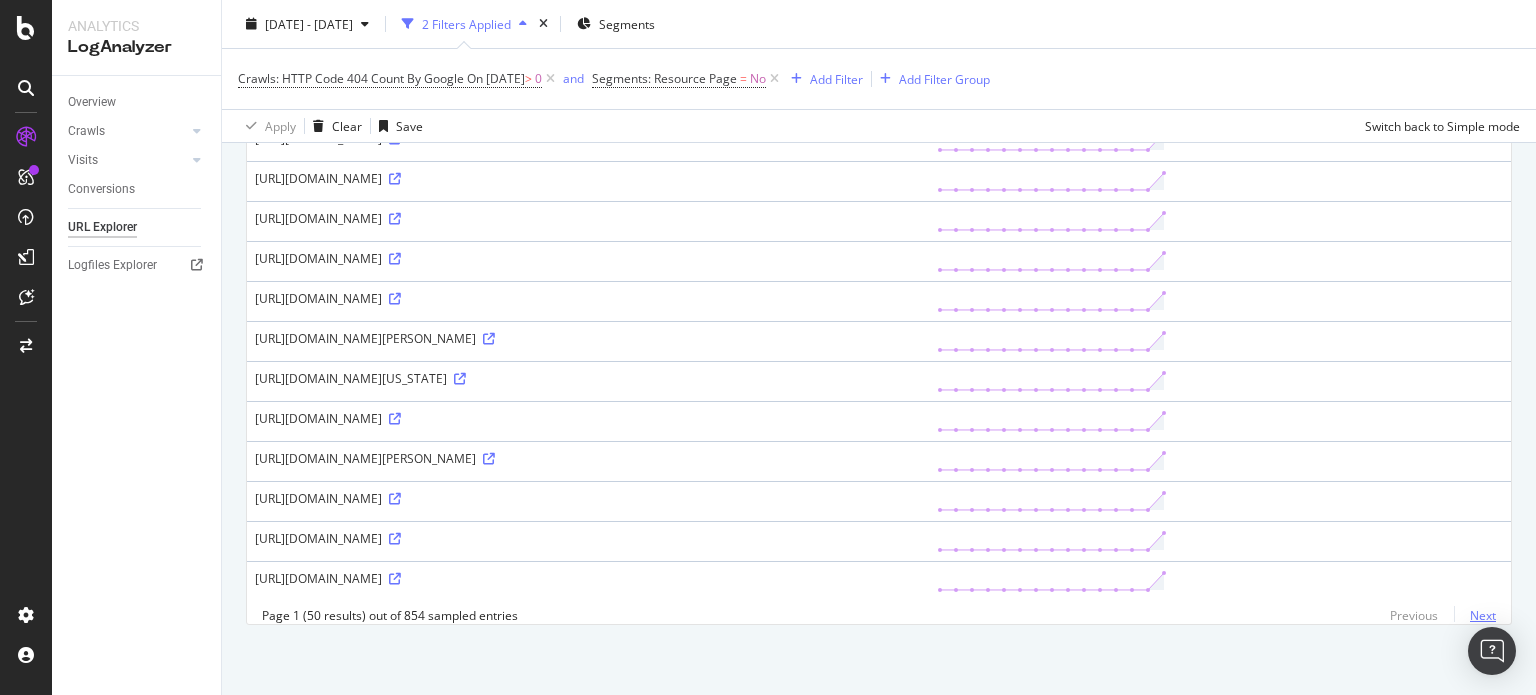 click on "Next" at bounding box center (1475, 615) 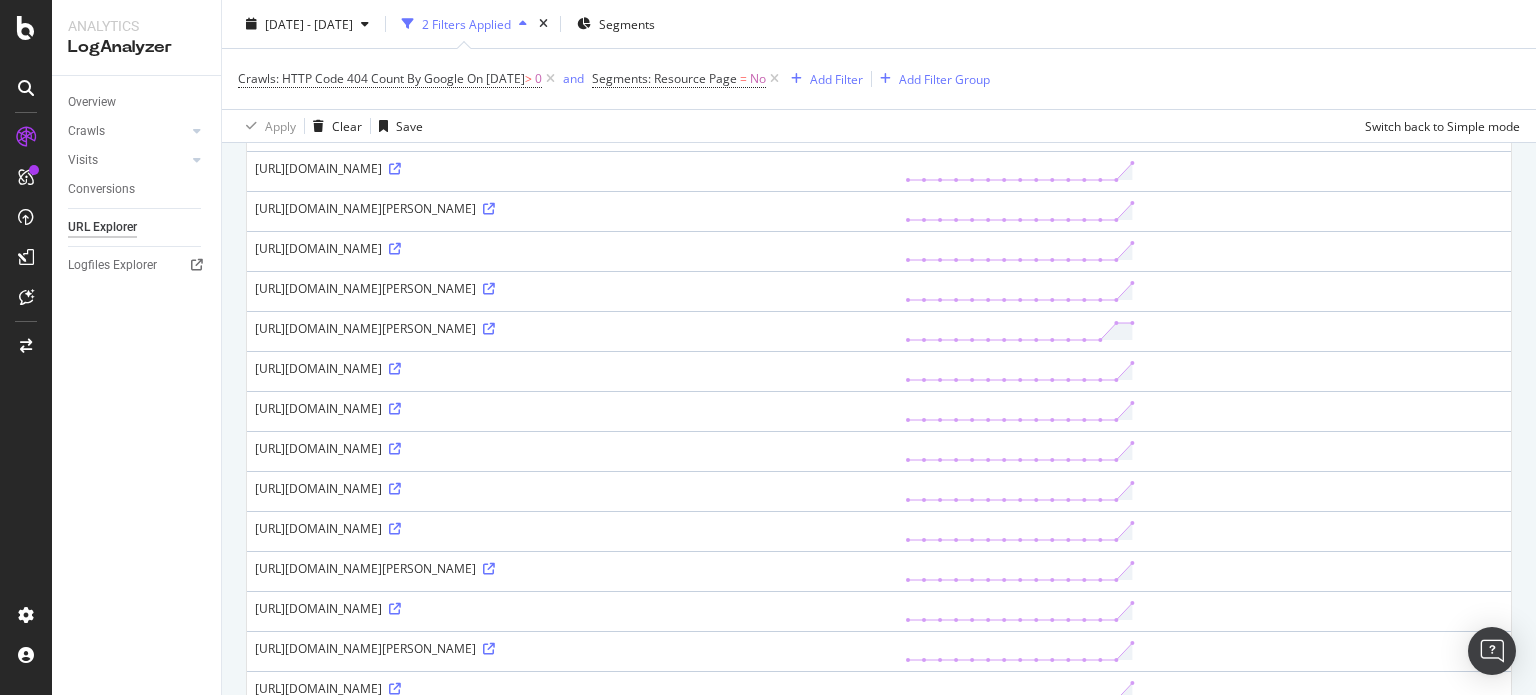 scroll, scrollTop: 286, scrollLeft: 0, axis: vertical 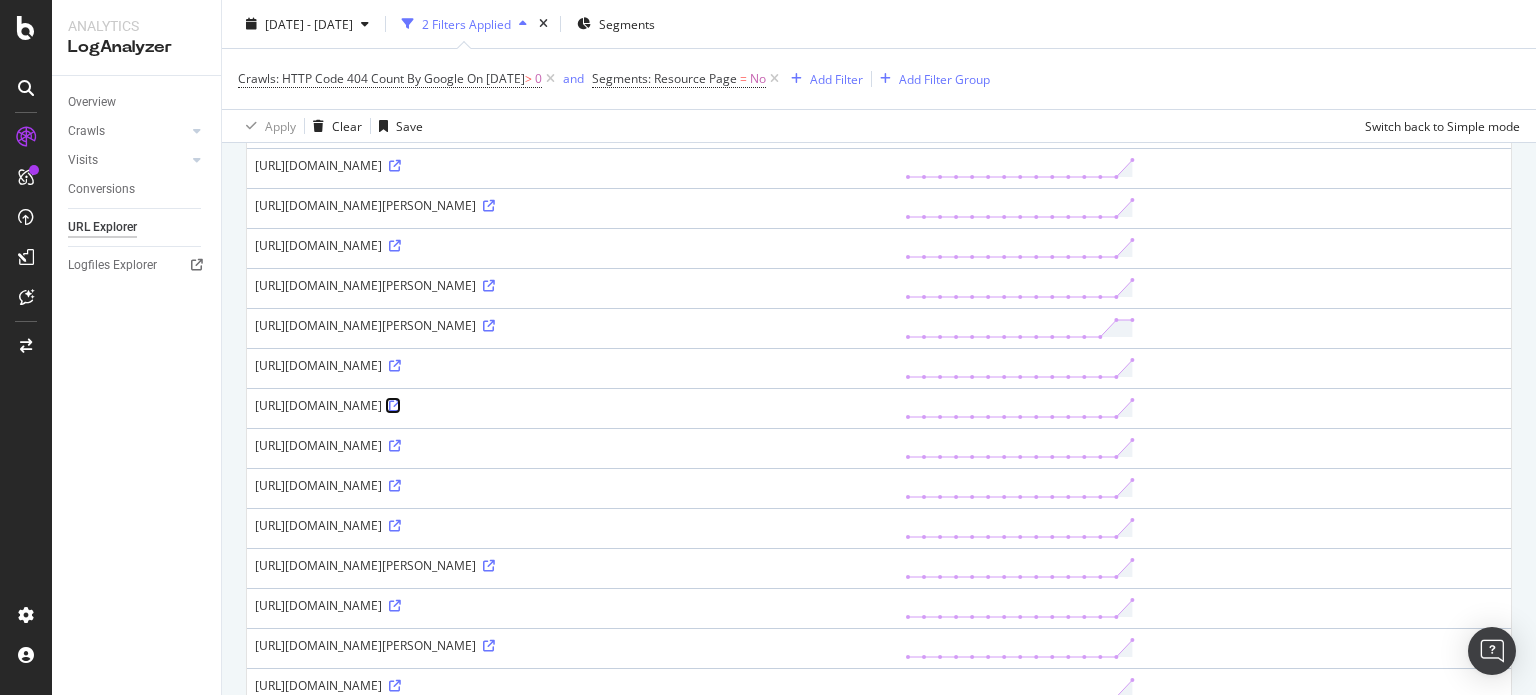 click at bounding box center (395, 406) 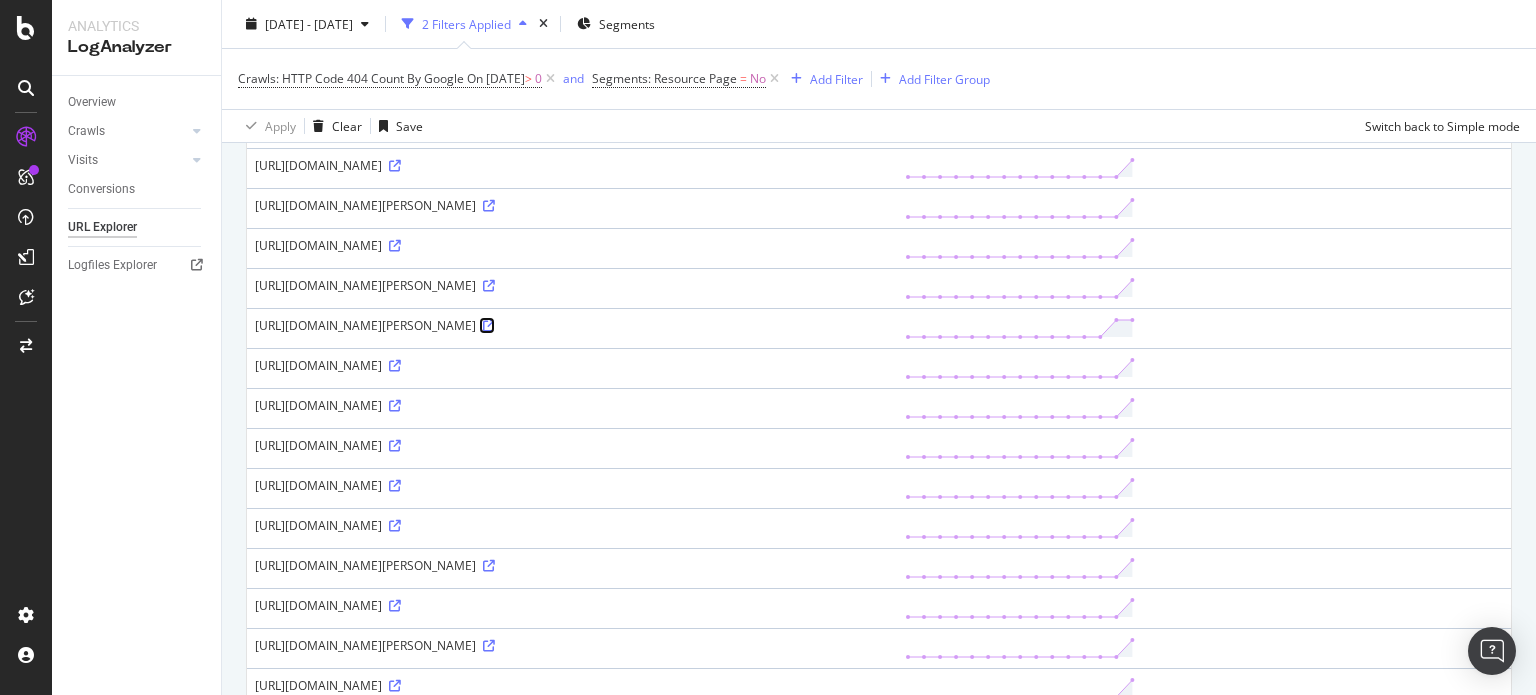 click at bounding box center [489, 326] 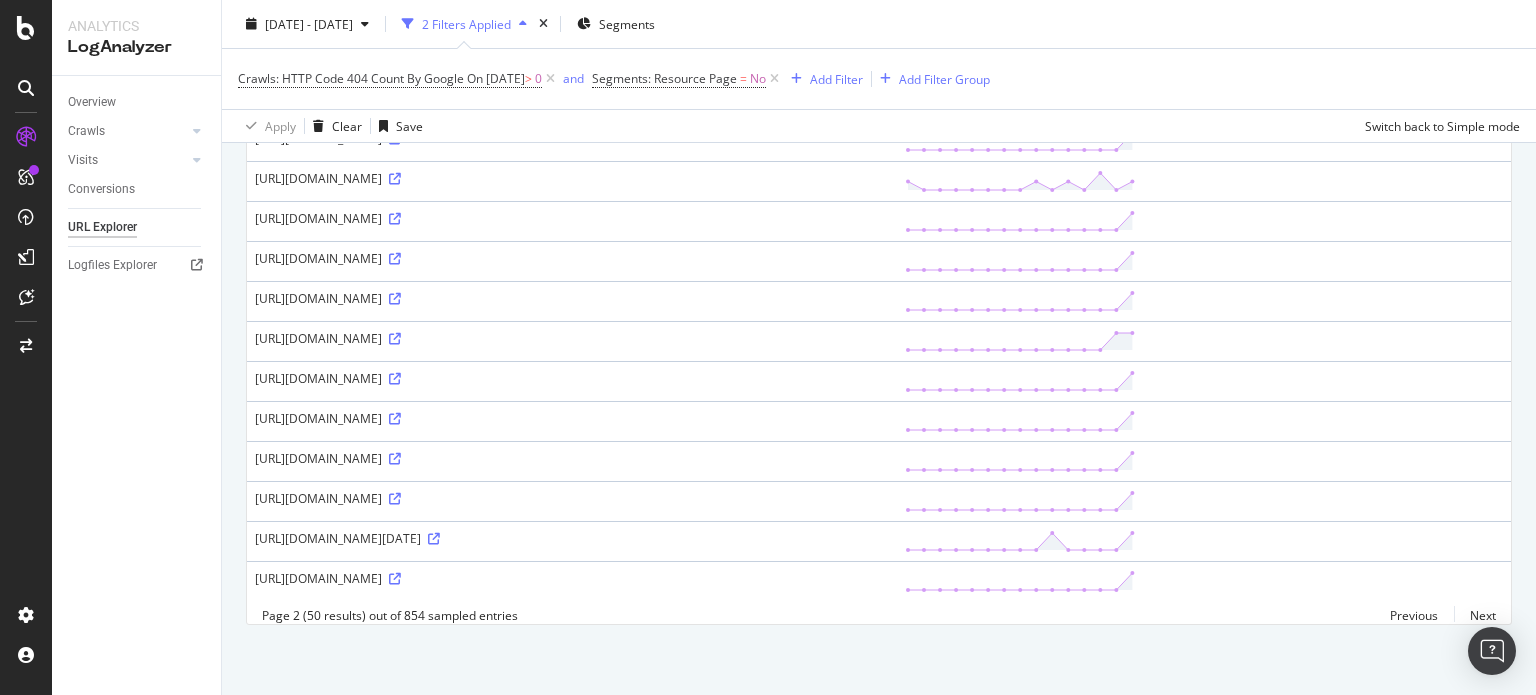scroll, scrollTop: 1841, scrollLeft: 0, axis: vertical 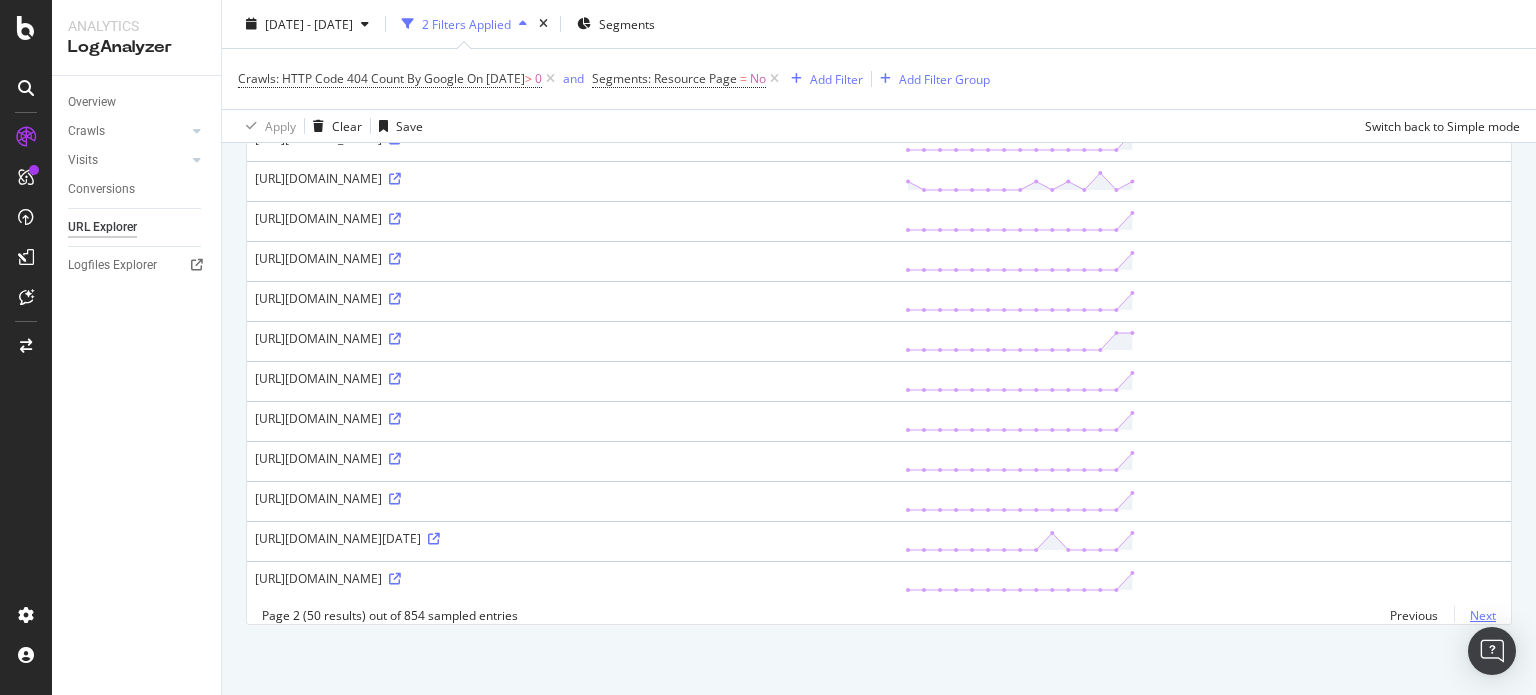 click on "Next" at bounding box center (1475, 615) 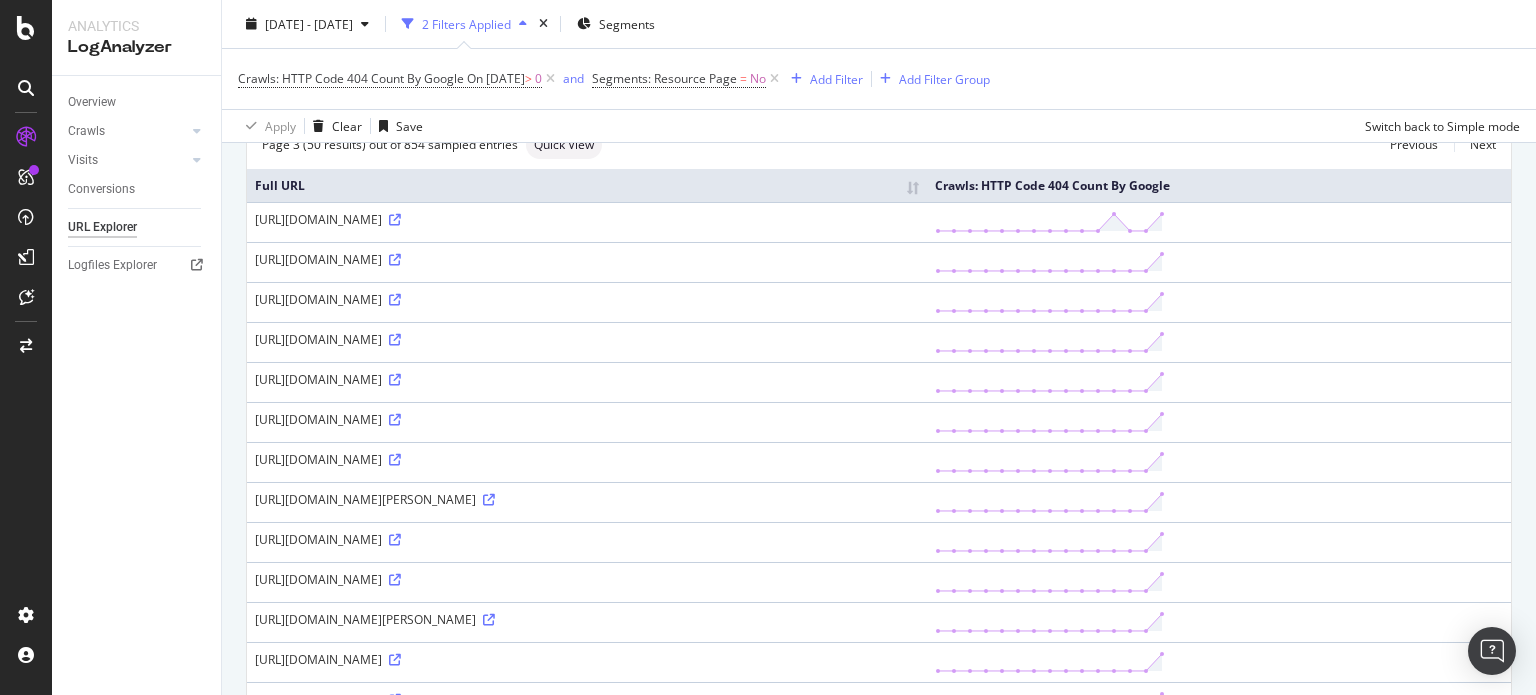 scroll, scrollTop: 0, scrollLeft: 0, axis: both 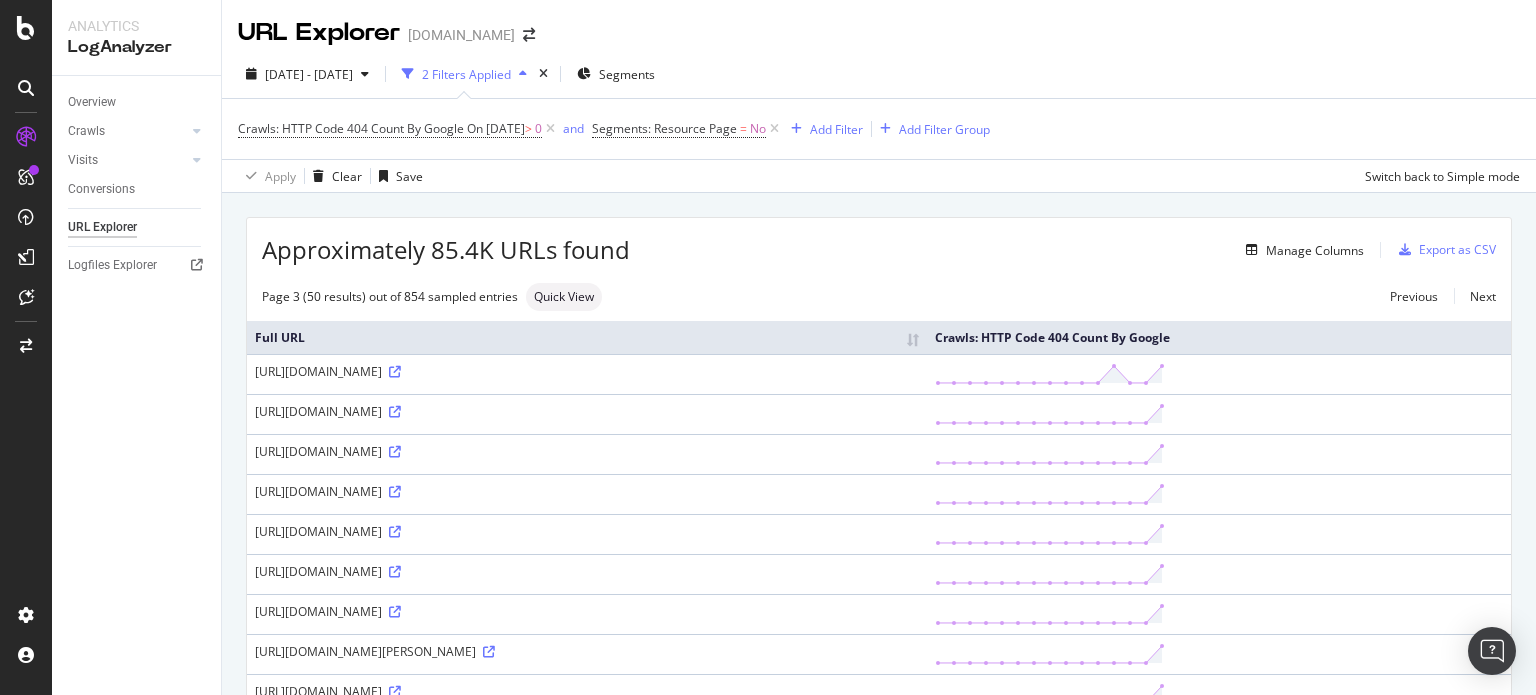click on "[URL][DOMAIN_NAME]" at bounding box center [587, 414] 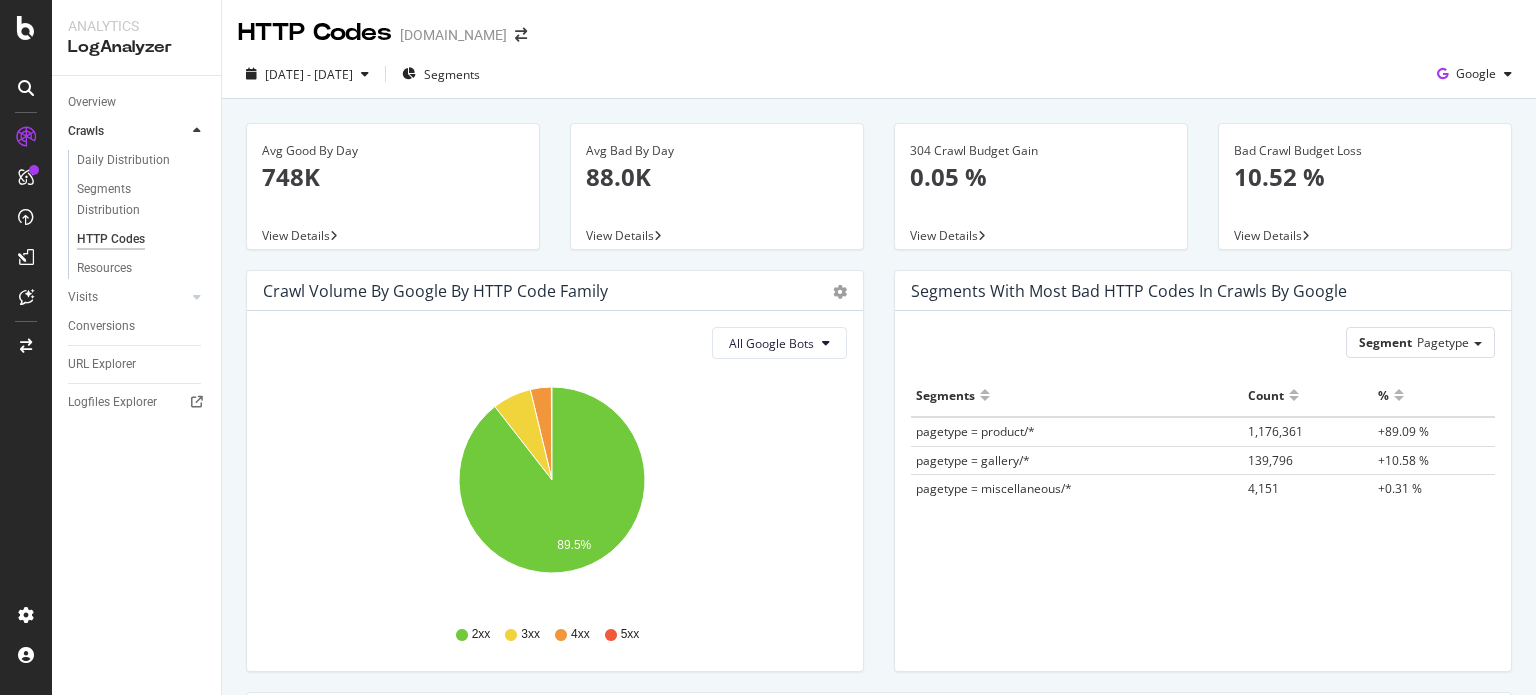 scroll, scrollTop: 0, scrollLeft: 0, axis: both 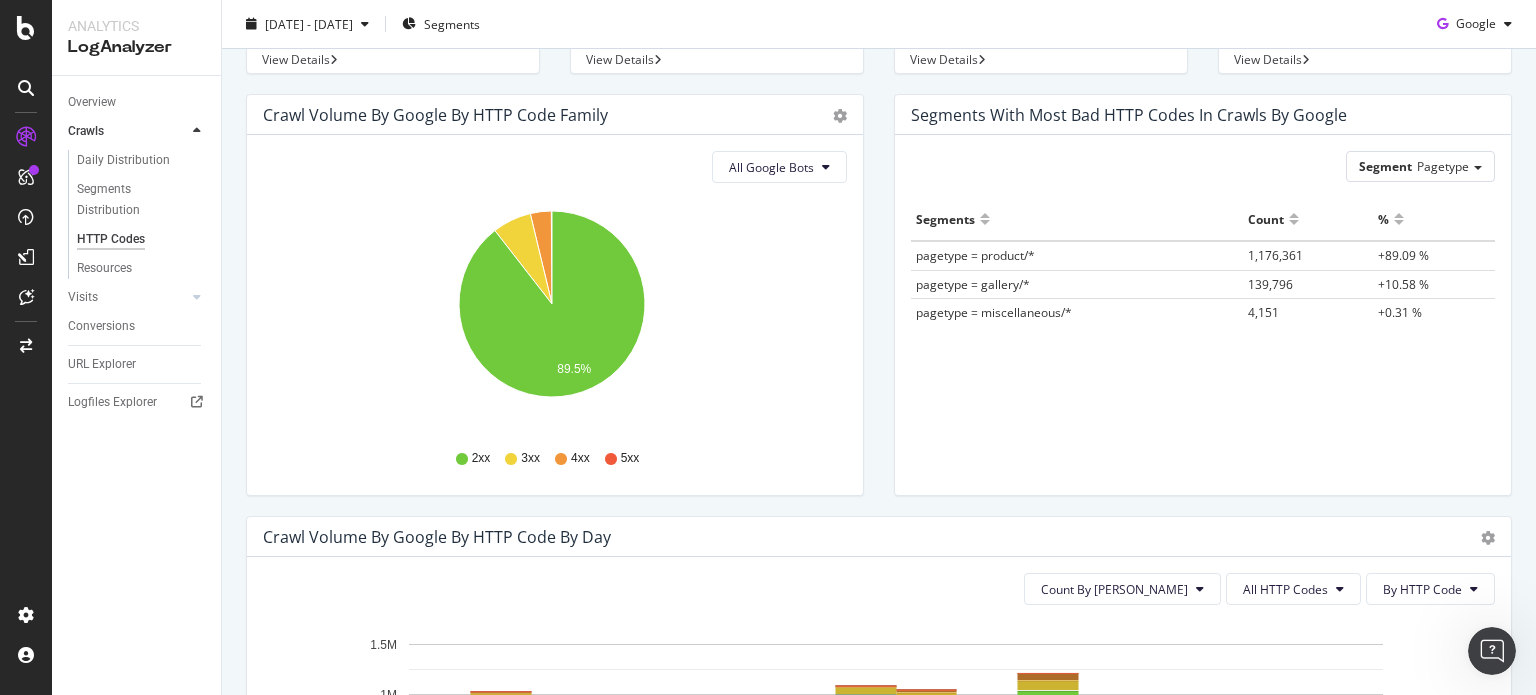 click on "Segments with most bad HTTP codes in Crawls by google Segment Pagetype Hold CTRL while clicking to filter the report. Segments Count % pagetype = product/* 1,176,361 +89.09 % pagetype = gallery/* 139,796 +10.58 % pagetype = miscellaneous/* 4,151 +0.31 %" at bounding box center (1203, 305) 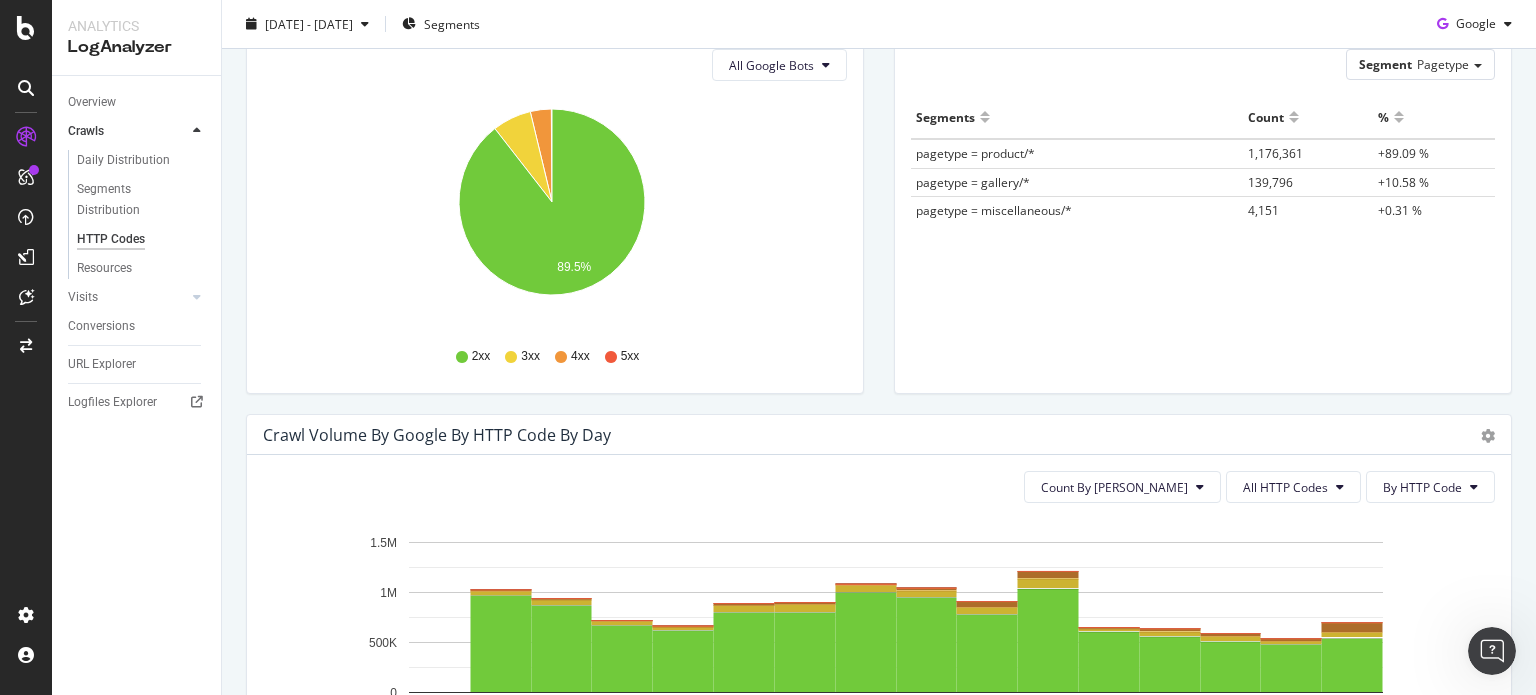 scroll, scrollTop: 0, scrollLeft: 0, axis: both 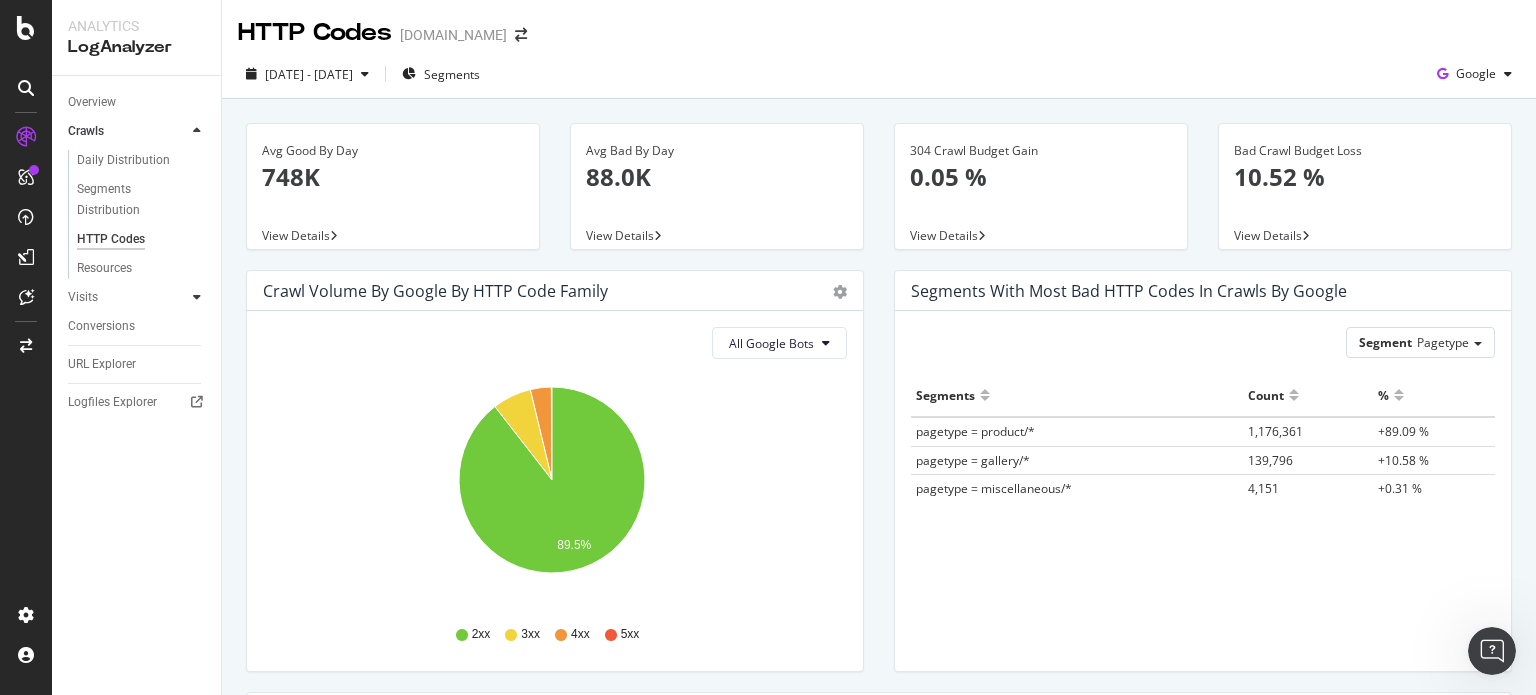 click at bounding box center (197, 297) 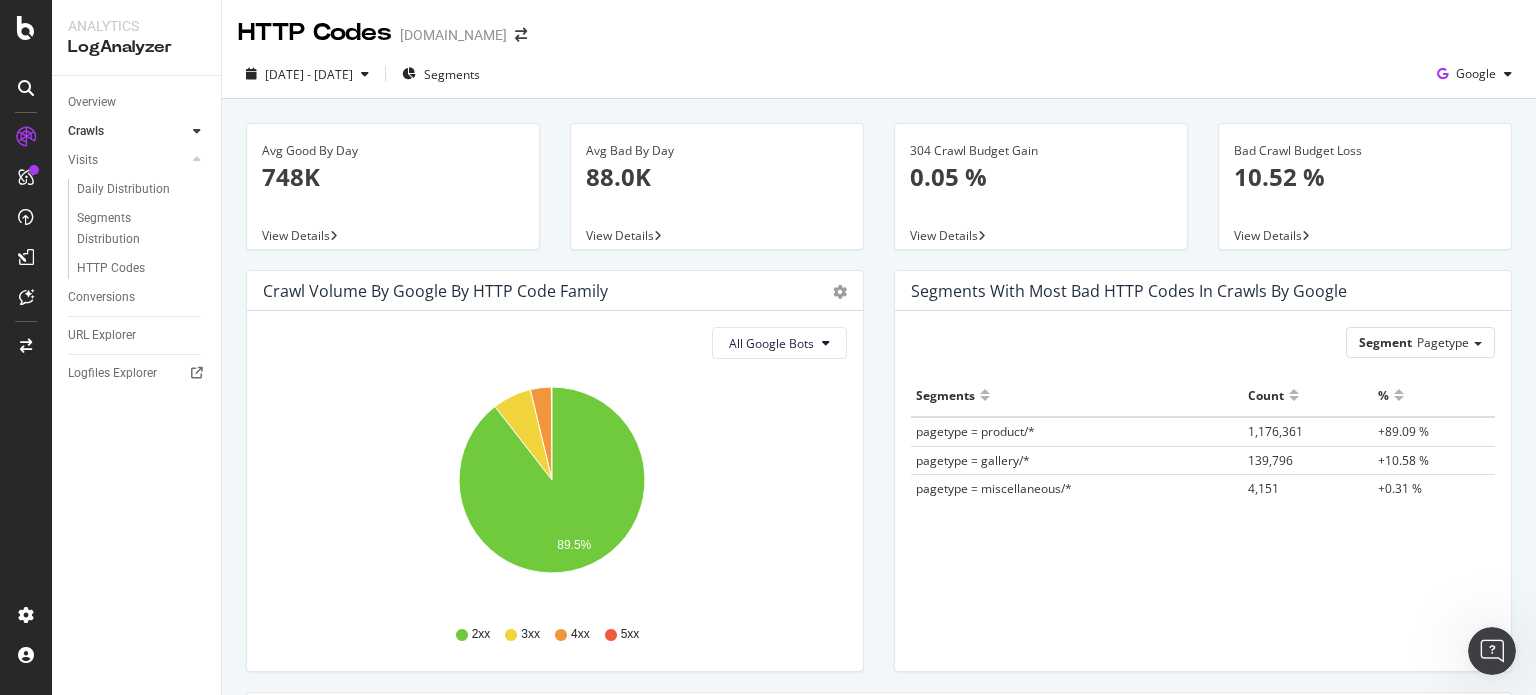 click at bounding box center (197, 131) 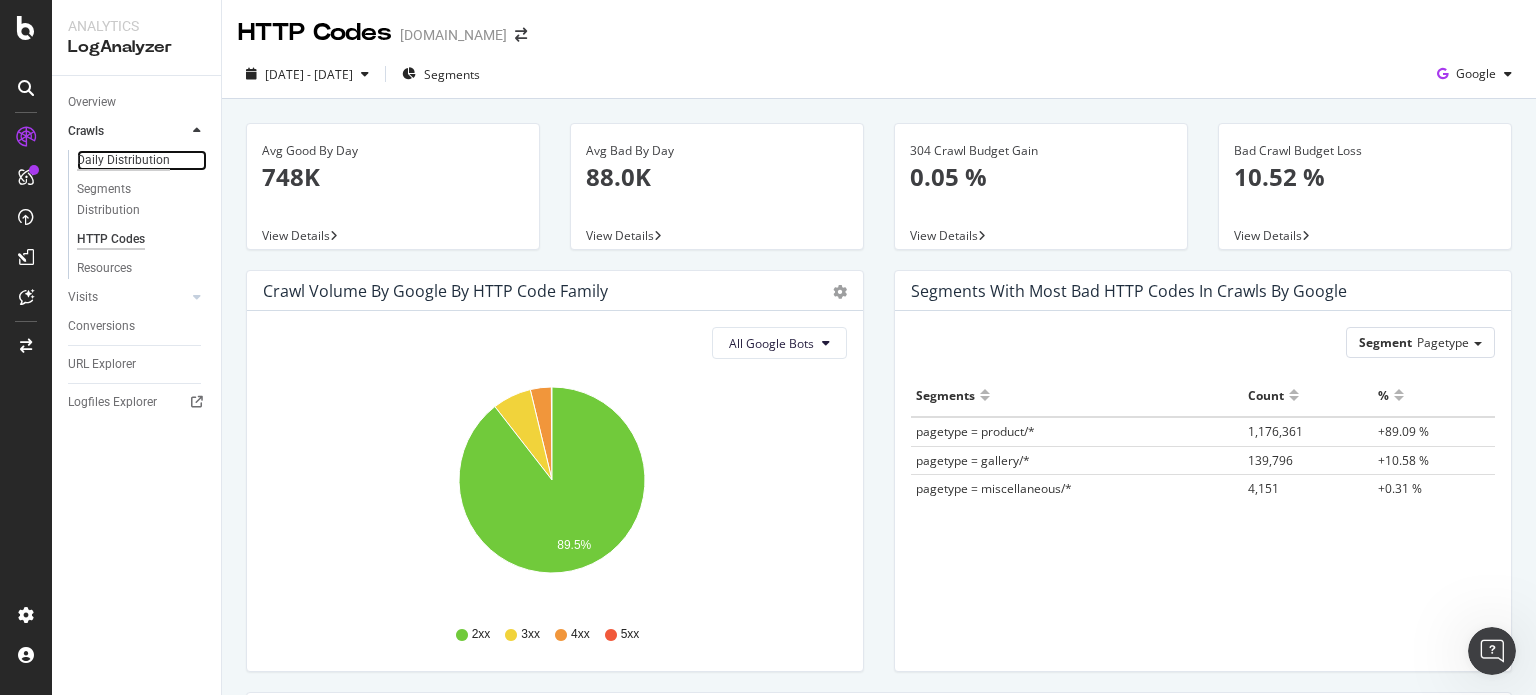 click on "Daily Distribution" at bounding box center (123, 160) 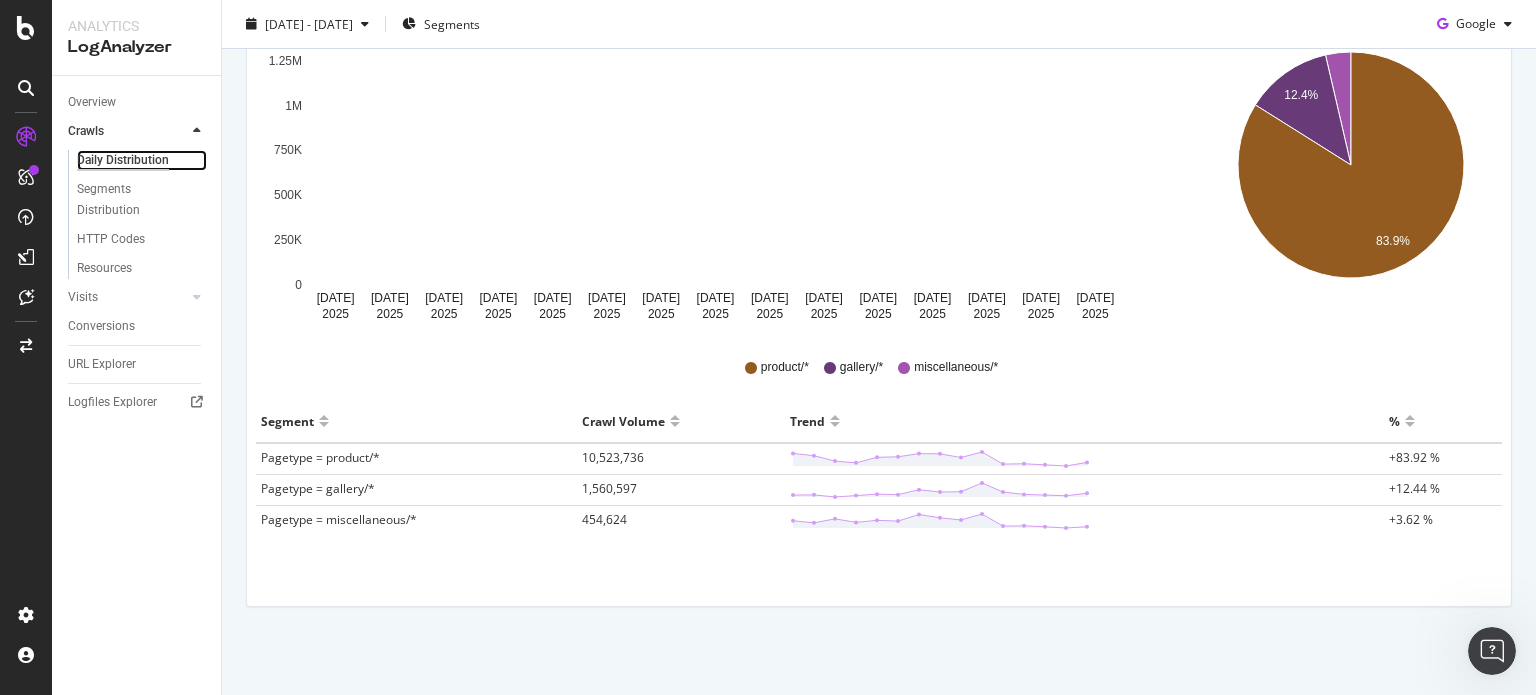 scroll, scrollTop: 0, scrollLeft: 0, axis: both 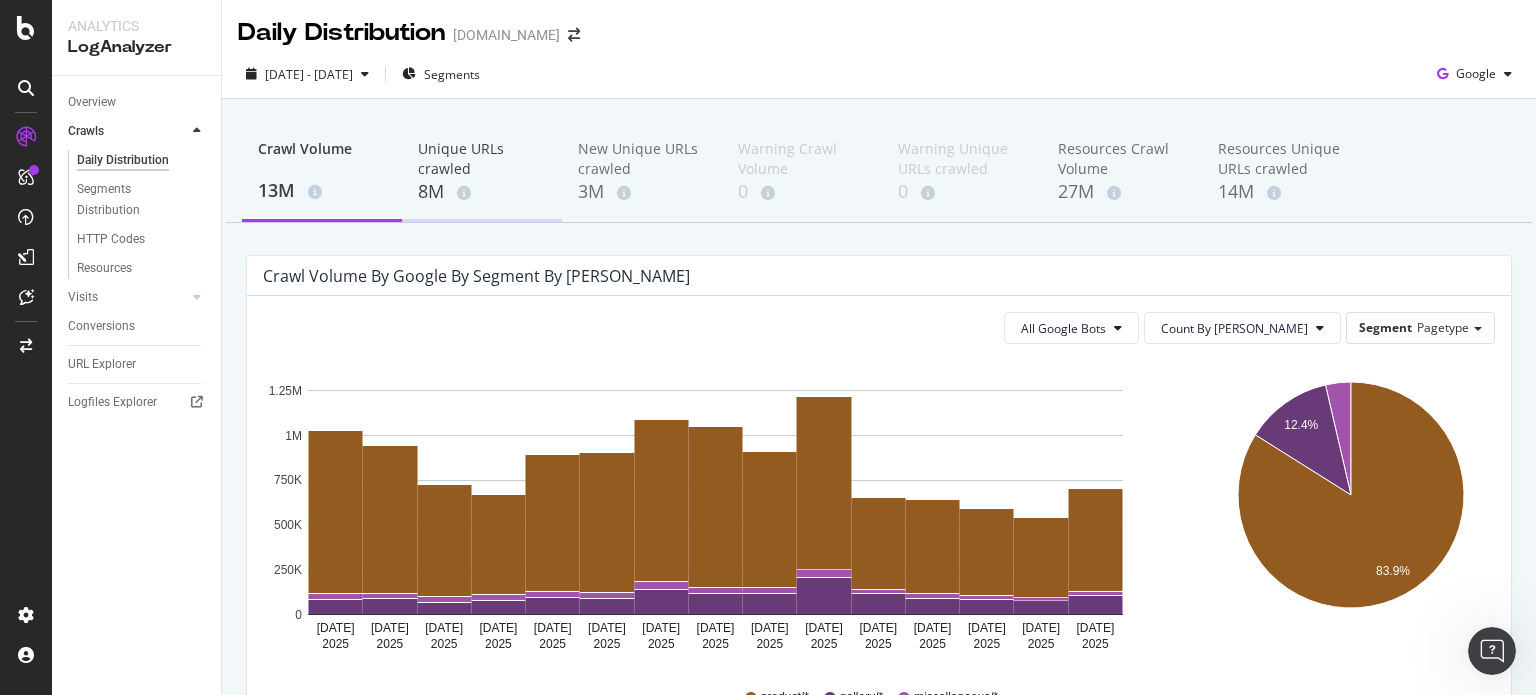 click on "Unique URLs crawled" at bounding box center [482, 159] 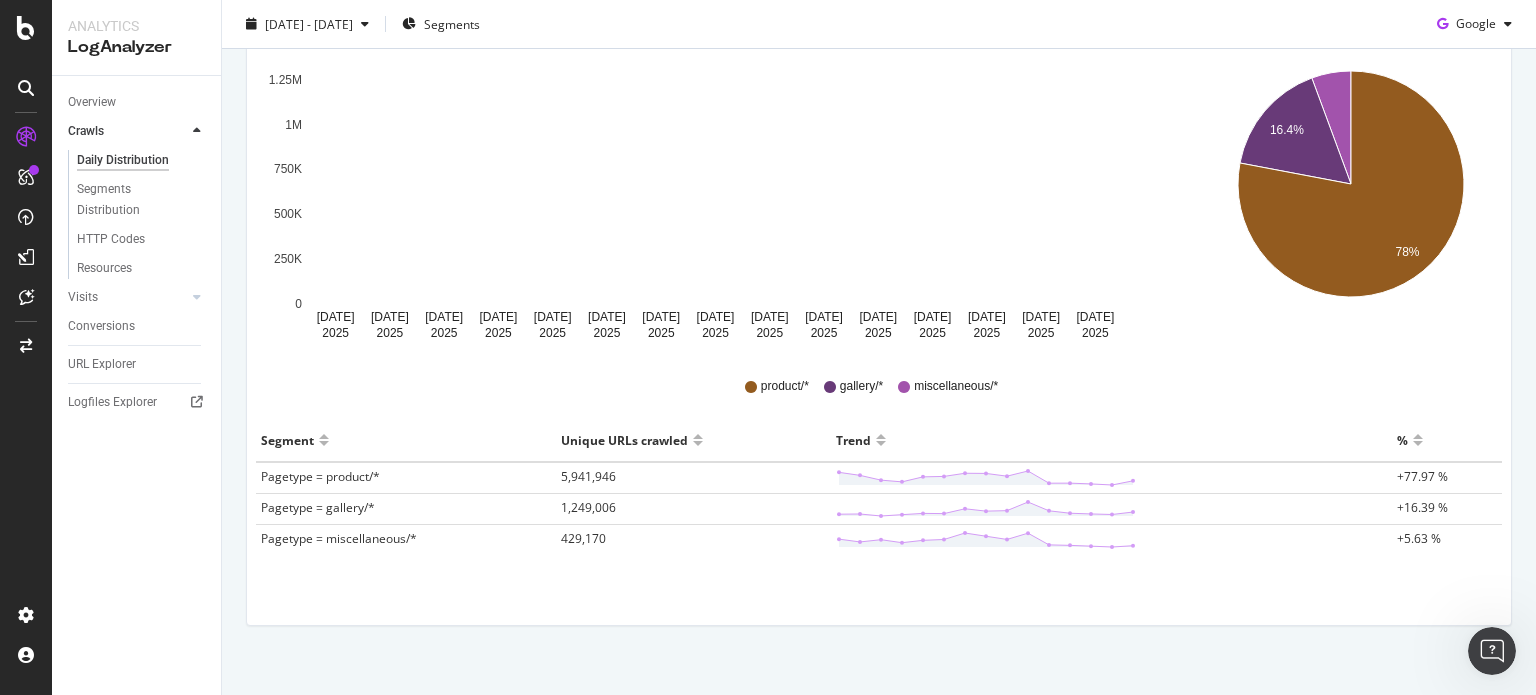 scroll, scrollTop: 330, scrollLeft: 0, axis: vertical 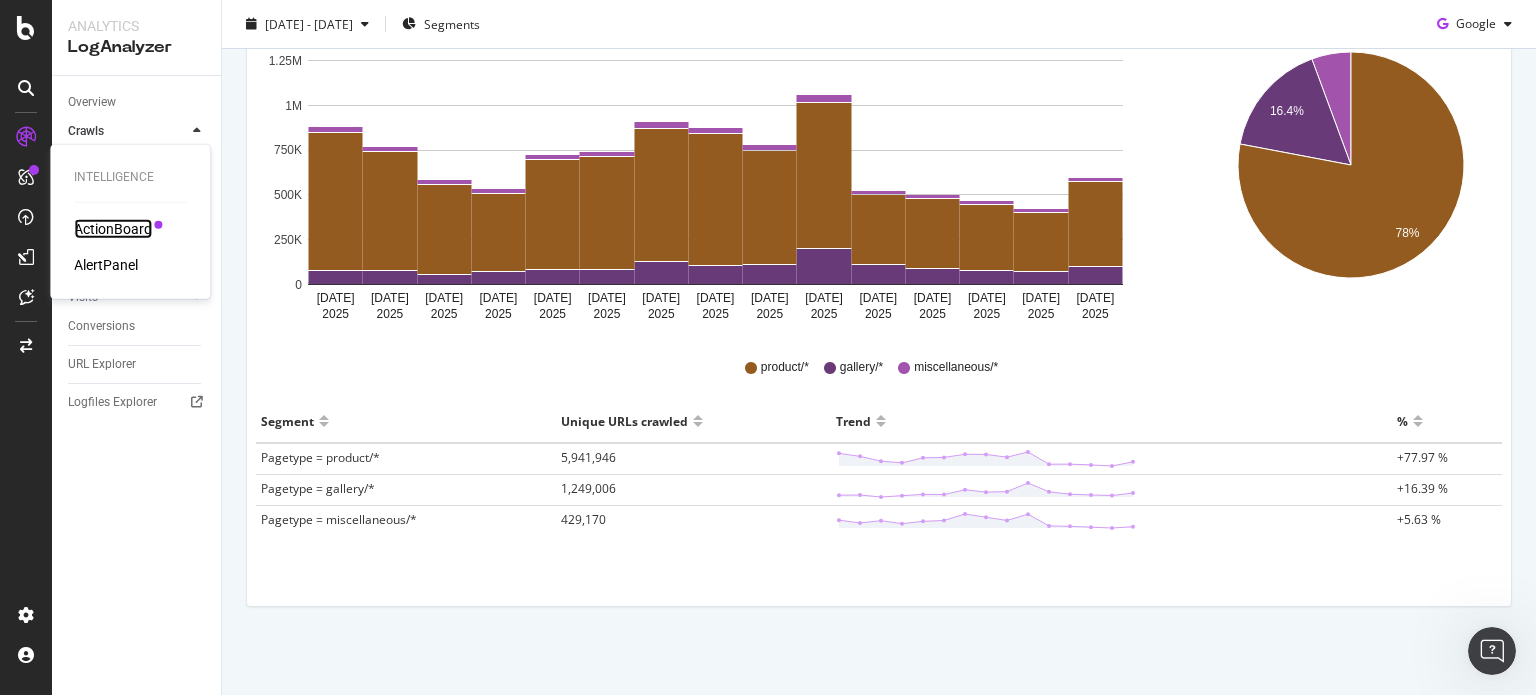 click on "ActionBoard" at bounding box center (113, 229) 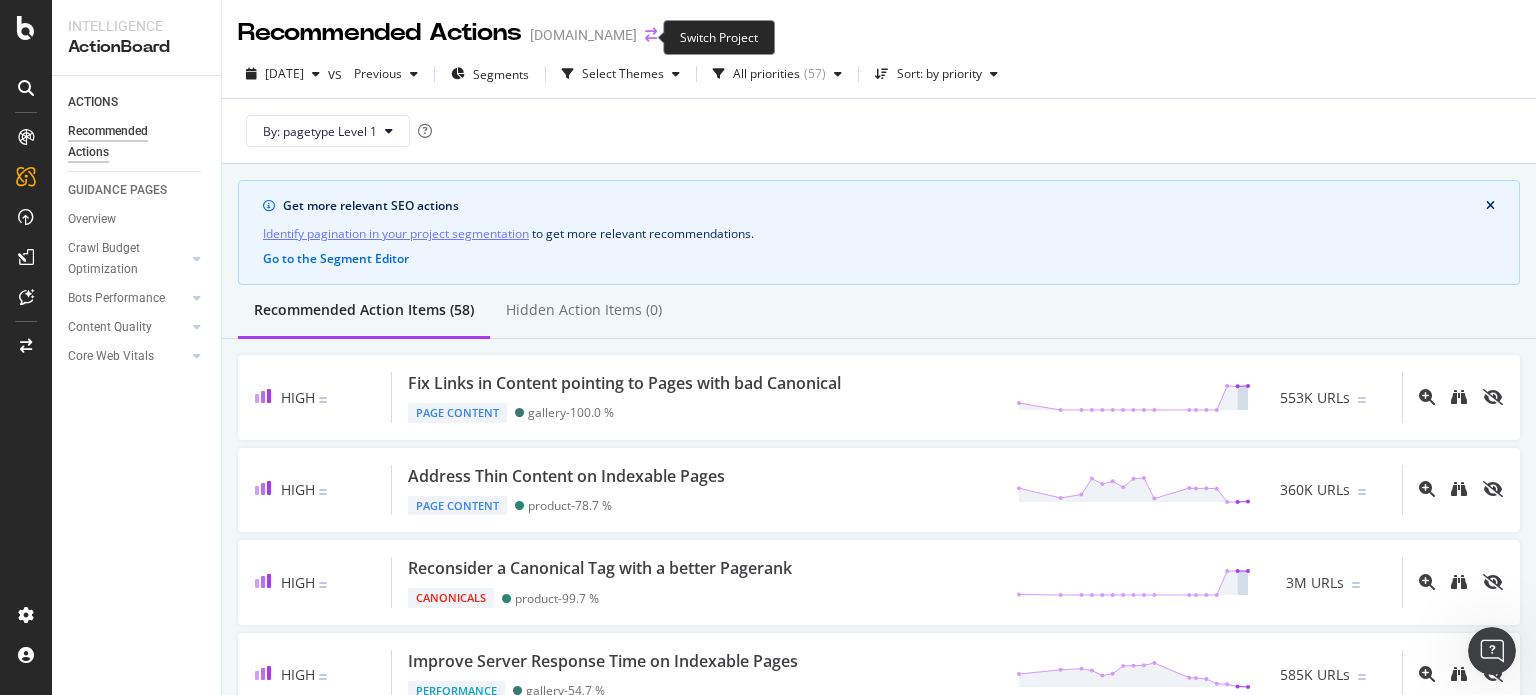 click at bounding box center [651, 35] 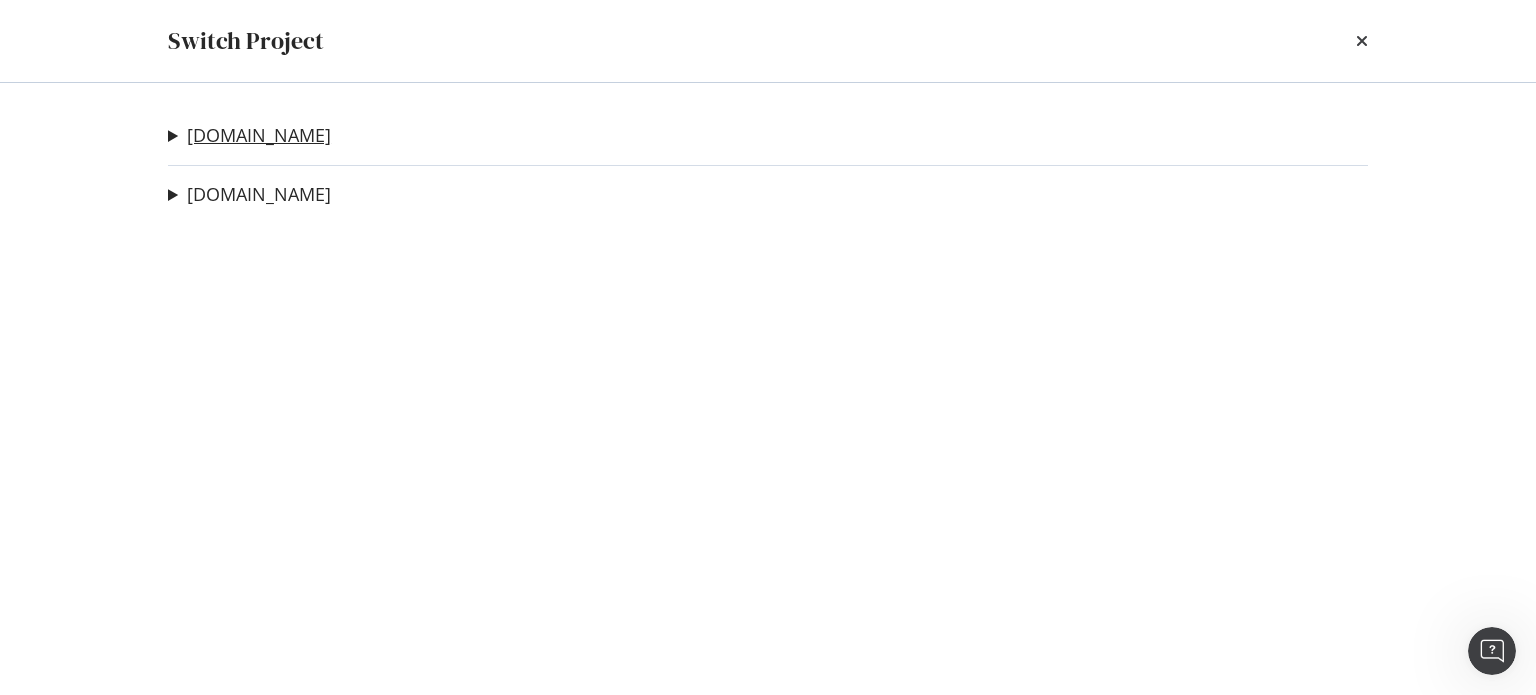 click on "Art.com" at bounding box center (259, 135) 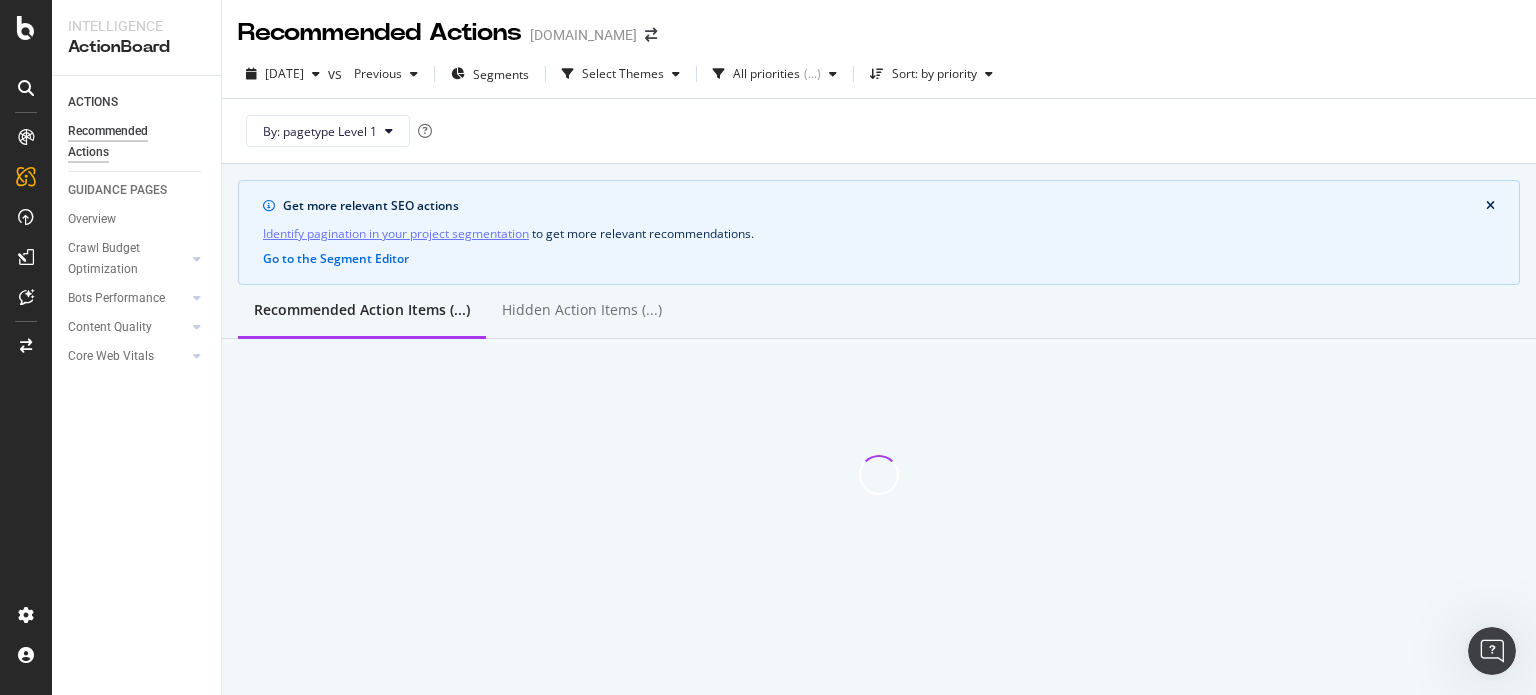 click at bounding box center [1490, 206] 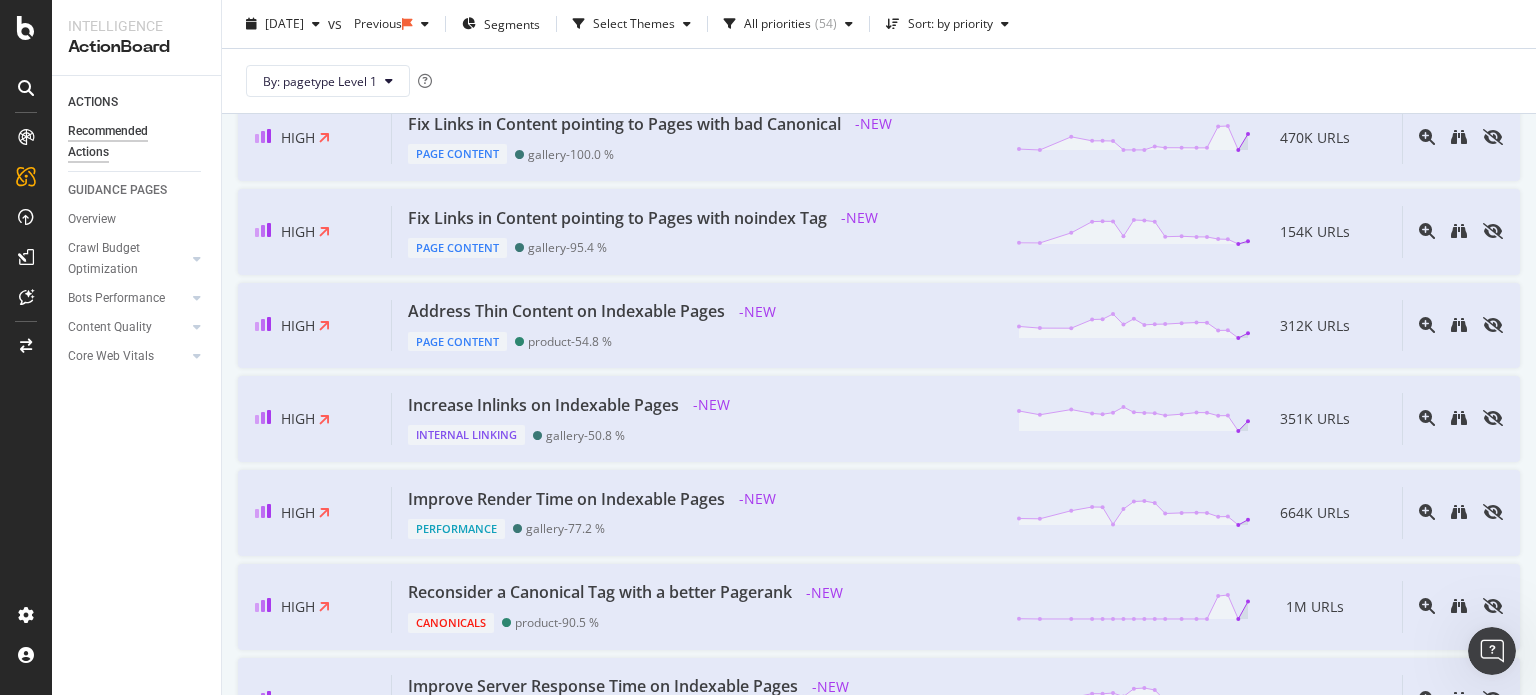 scroll, scrollTop: 0, scrollLeft: 0, axis: both 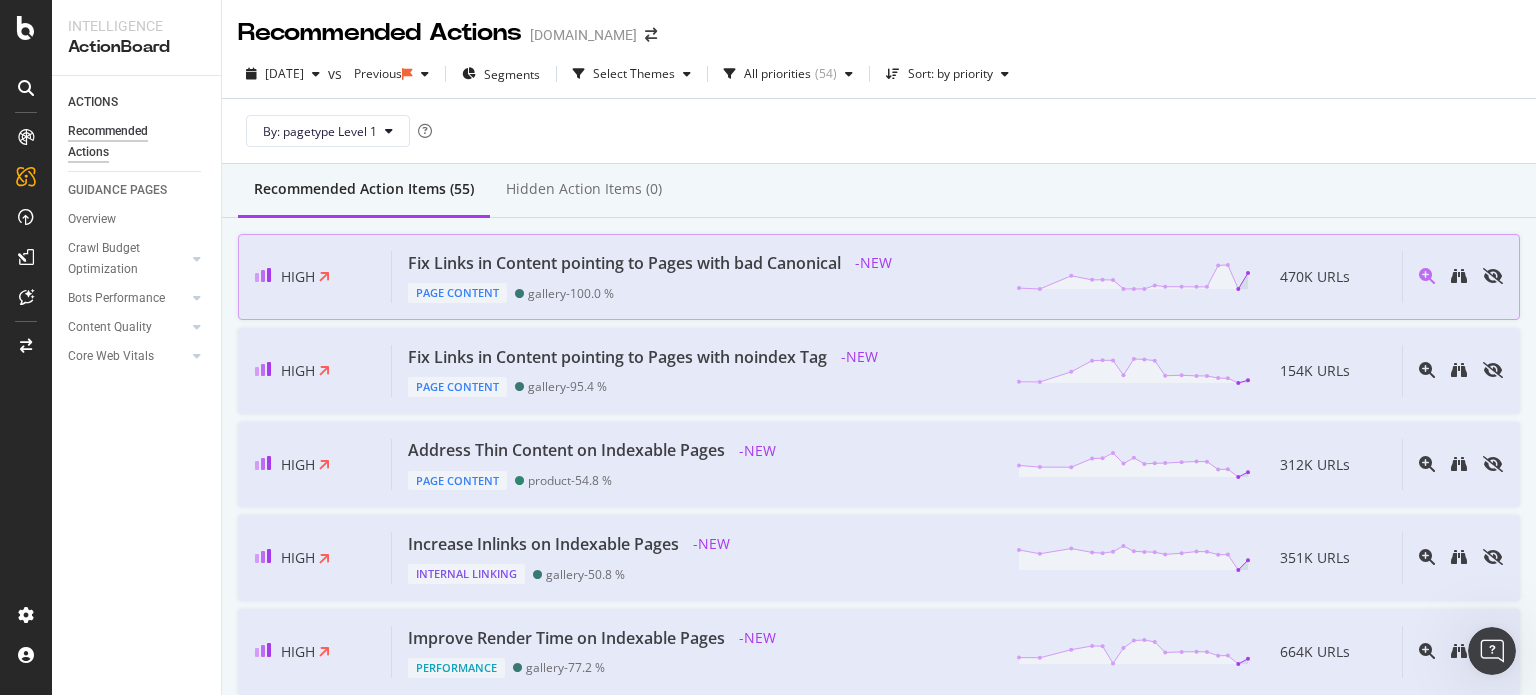 click on "Page Content gallery  -  100.0 %" at bounding box center (653, 289) 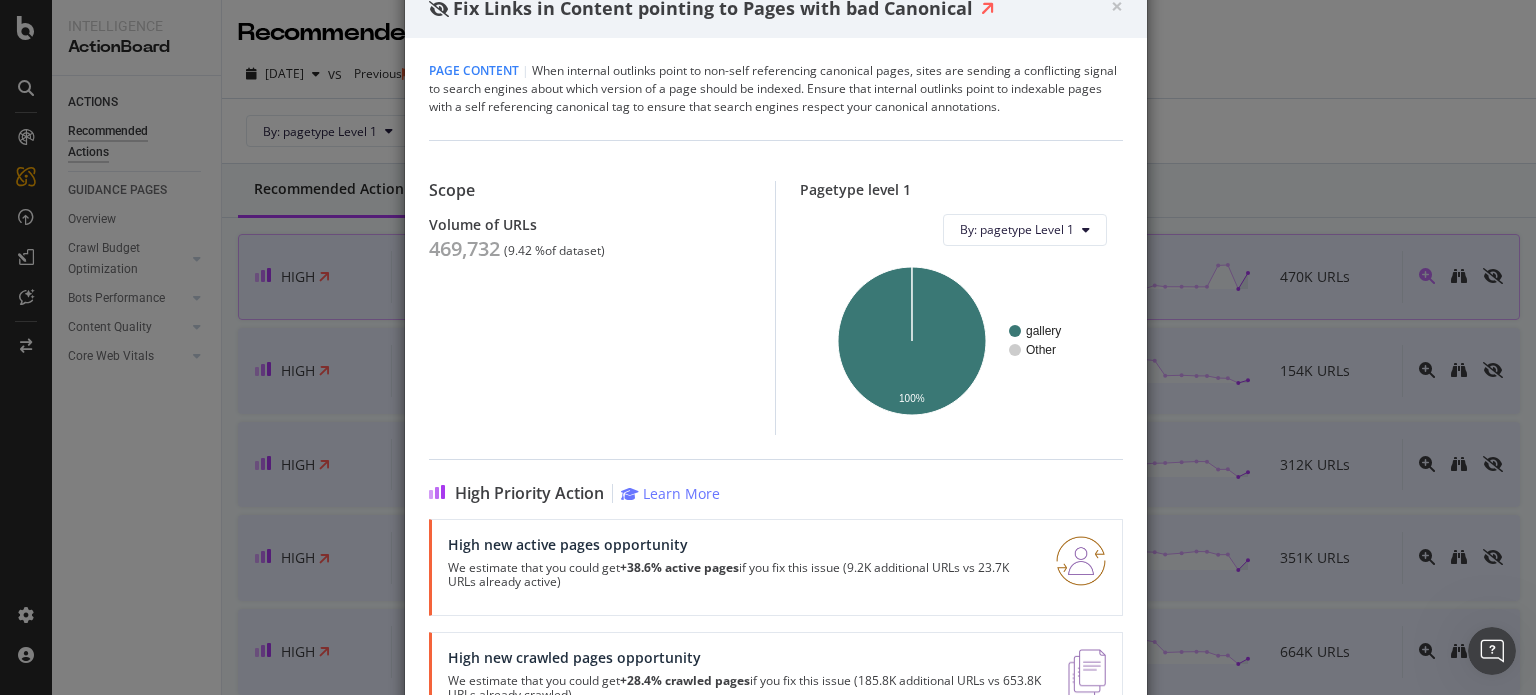 scroll, scrollTop: 144, scrollLeft: 0, axis: vertical 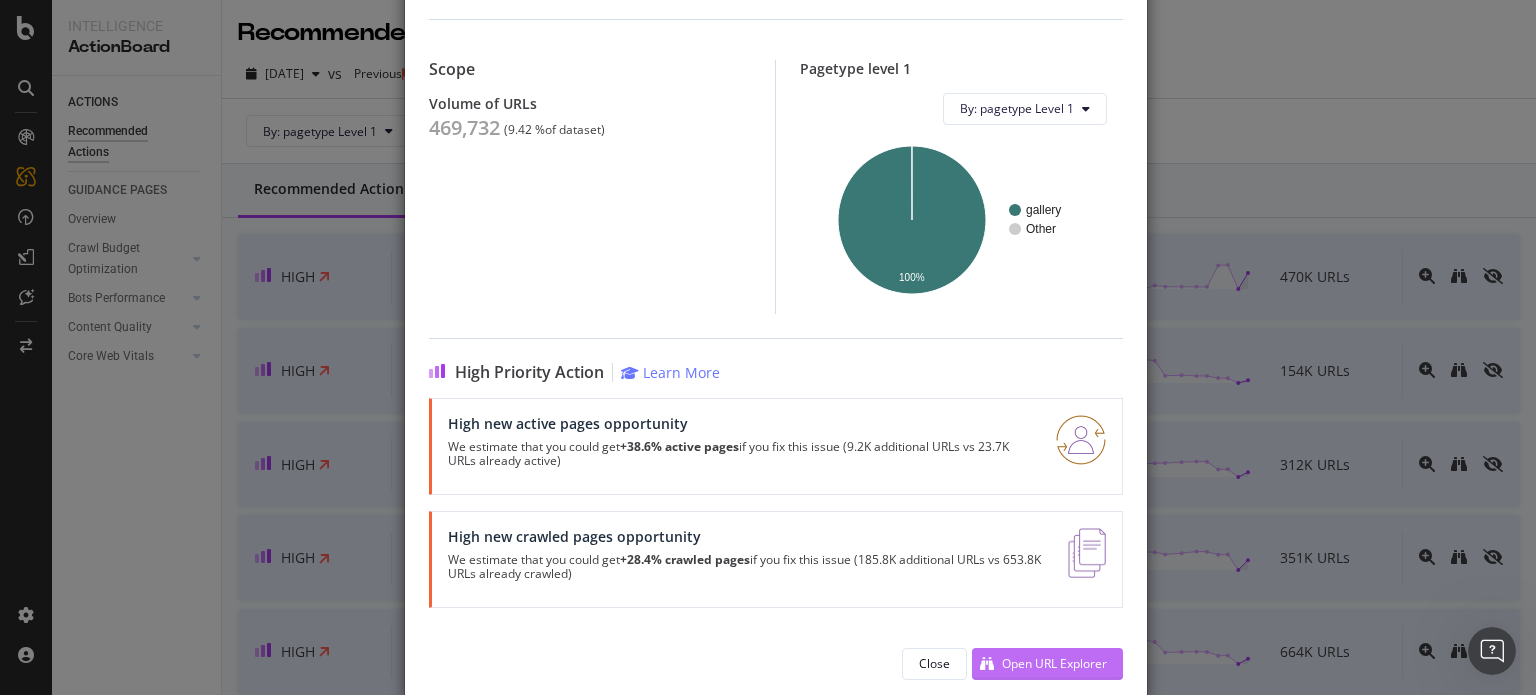 click on "Open URL Explorer" at bounding box center (1054, 663) 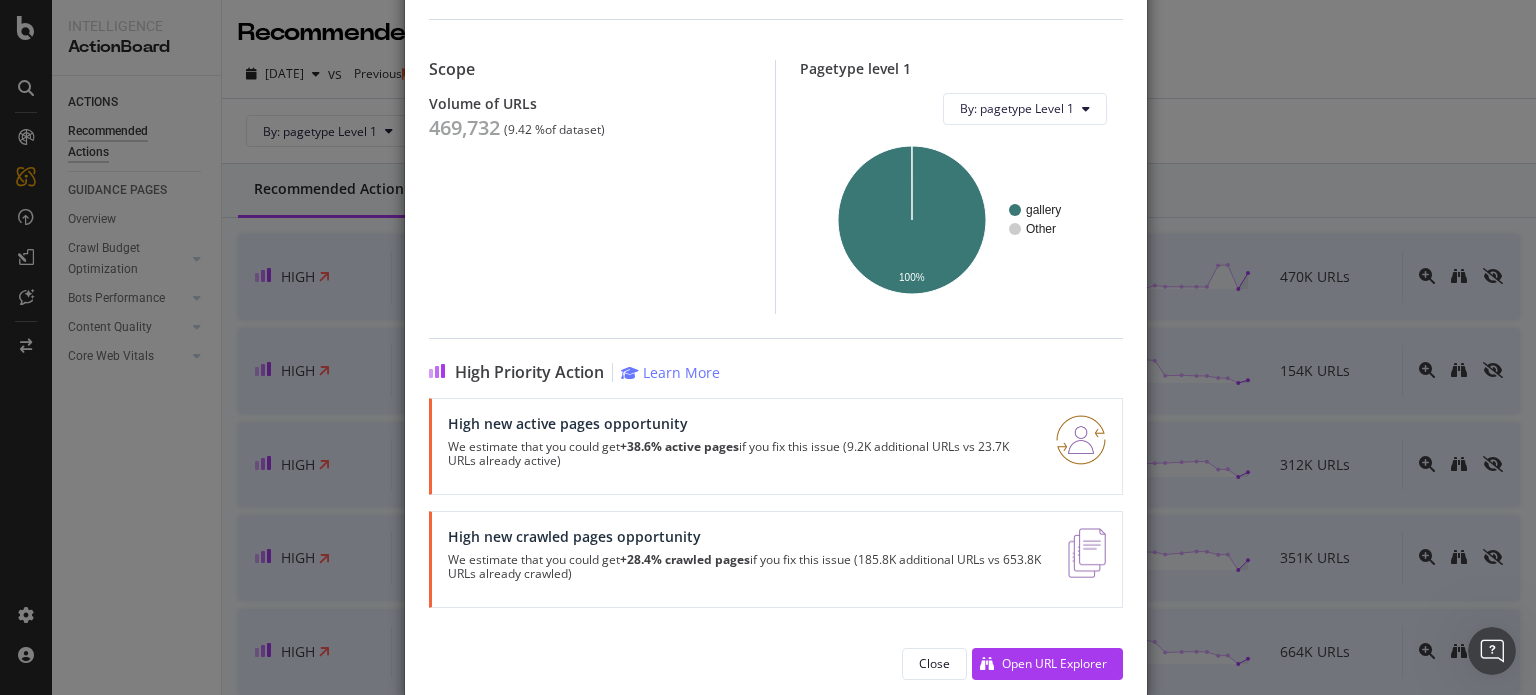 scroll, scrollTop: 0, scrollLeft: 0, axis: both 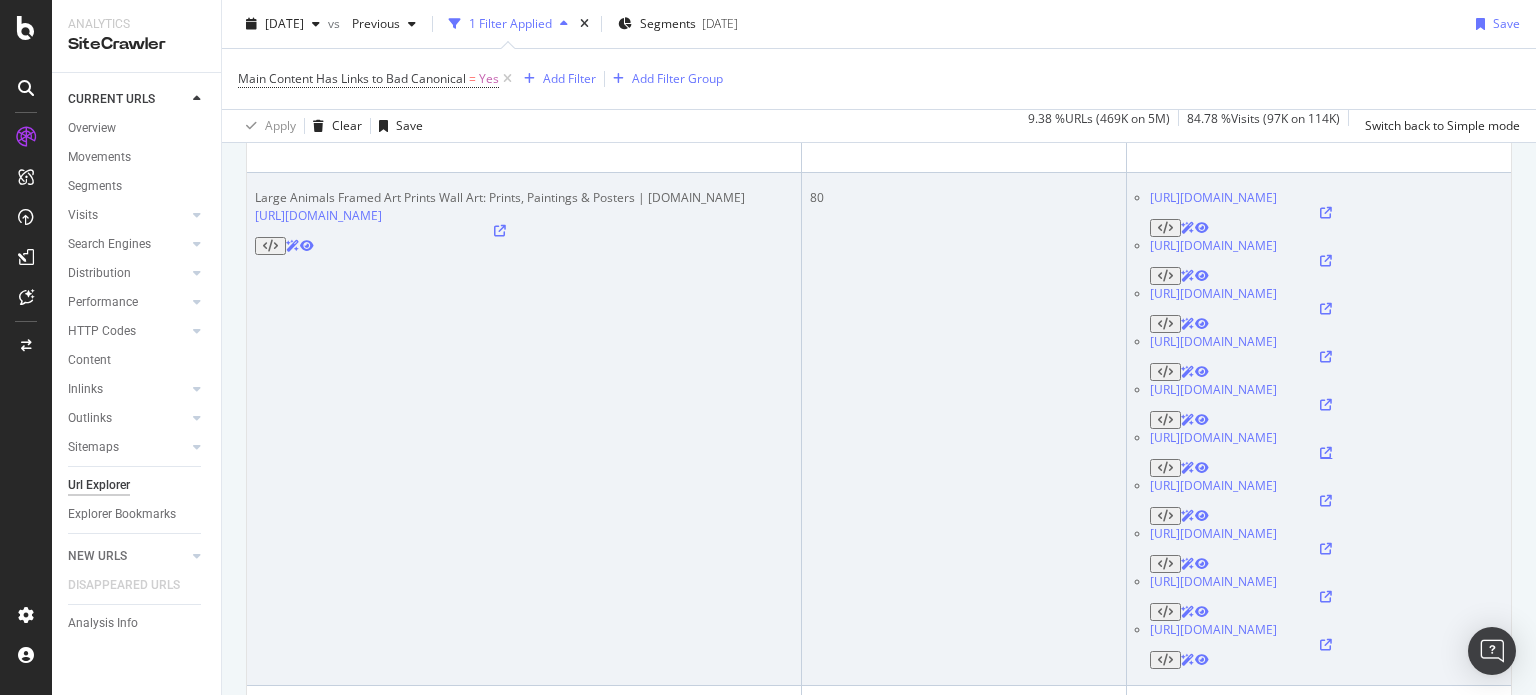 click at bounding box center [1326, 453] 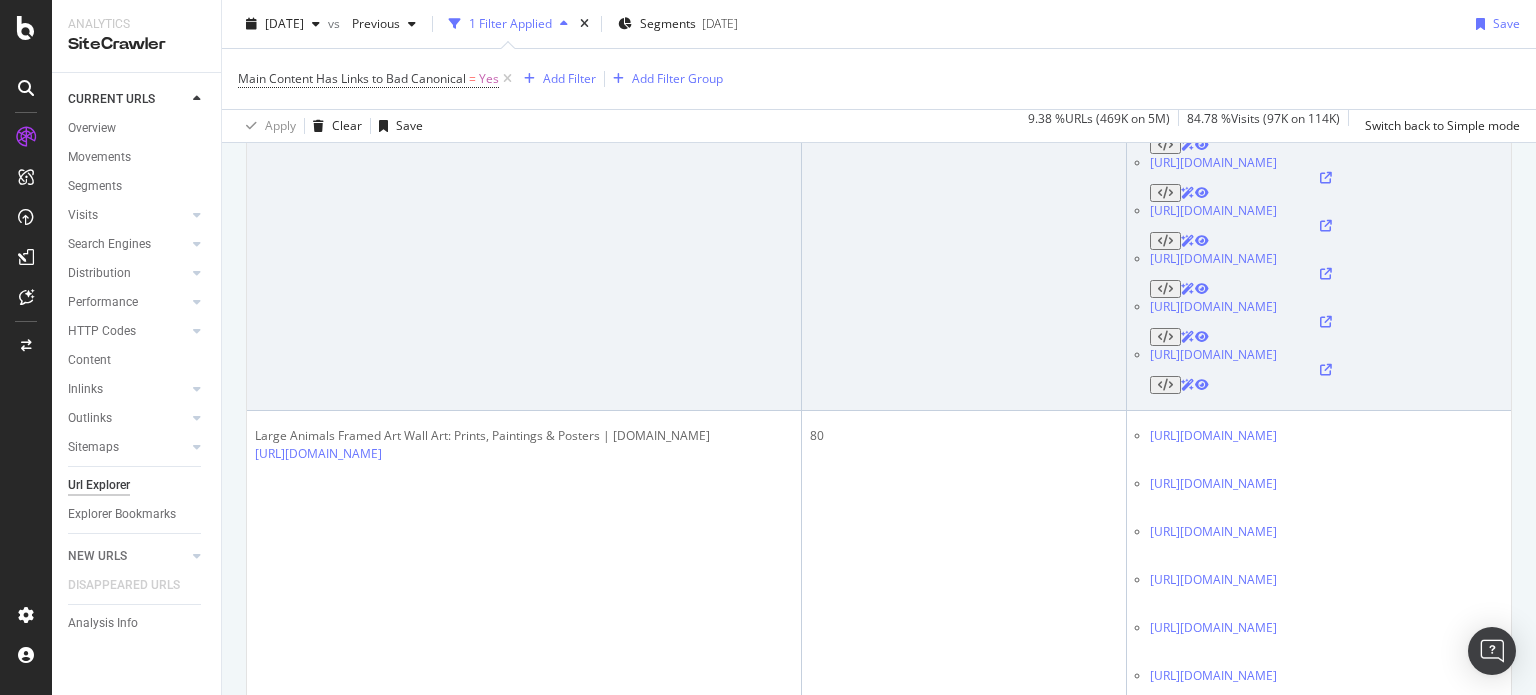 scroll, scrollTop: 1786, scrollLeft: 0, axis: vertical 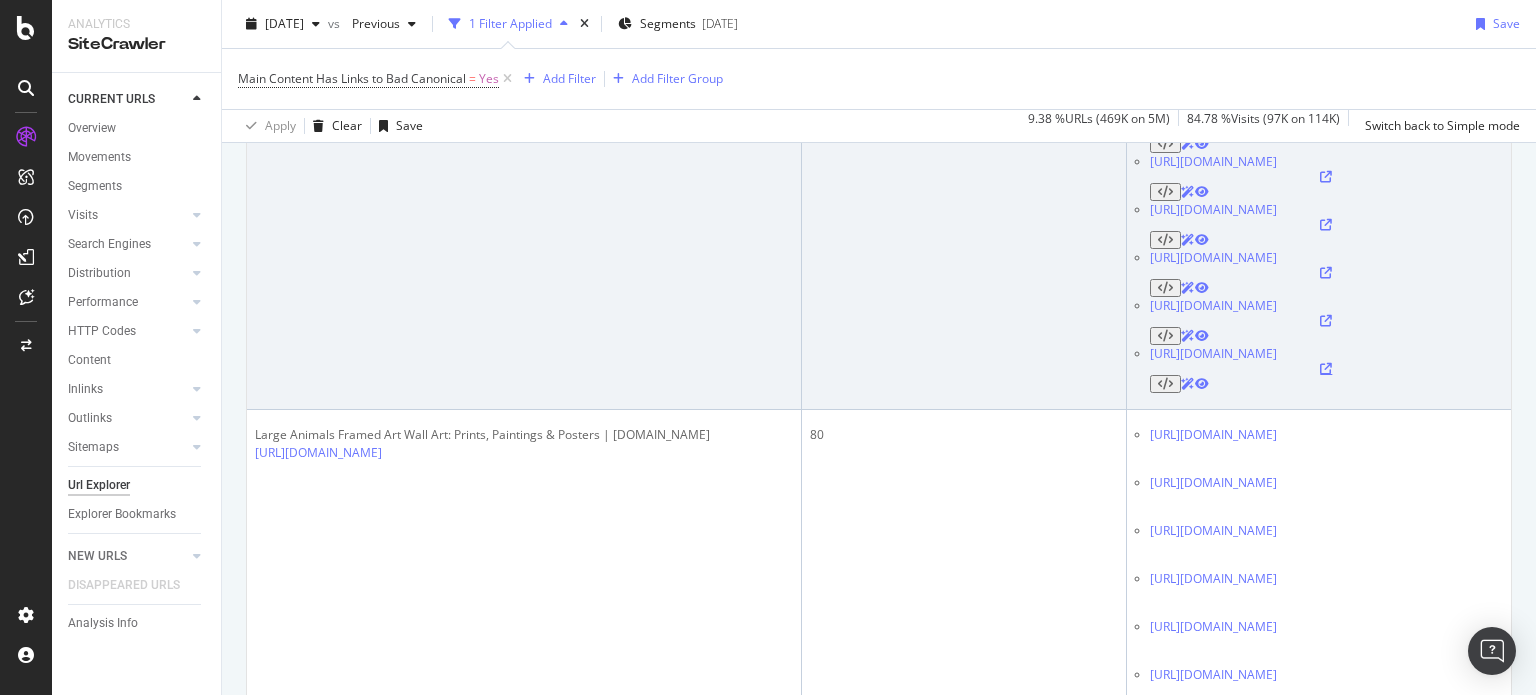 click at bounding box center [1326, 369] 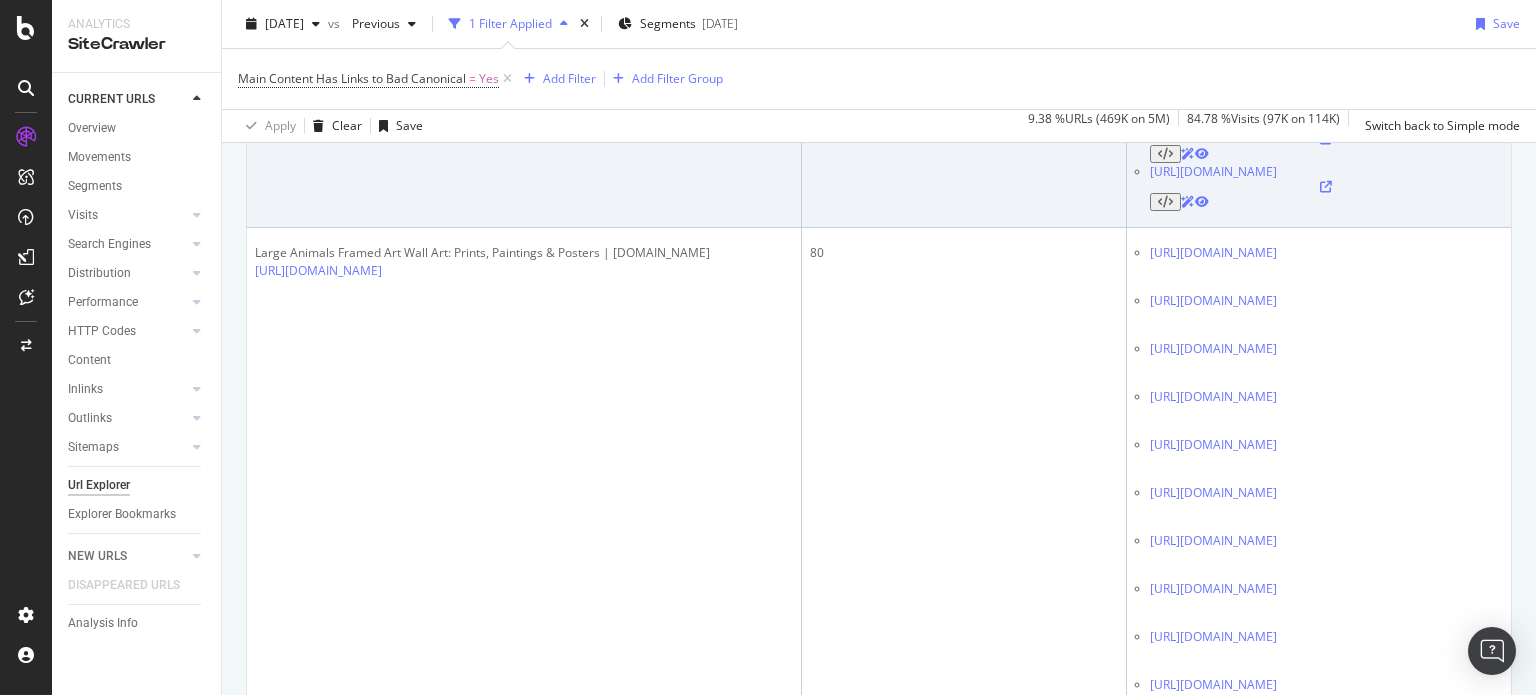 scroll, scrollTop: 1985, scrollLeft: 0, axis: vertical 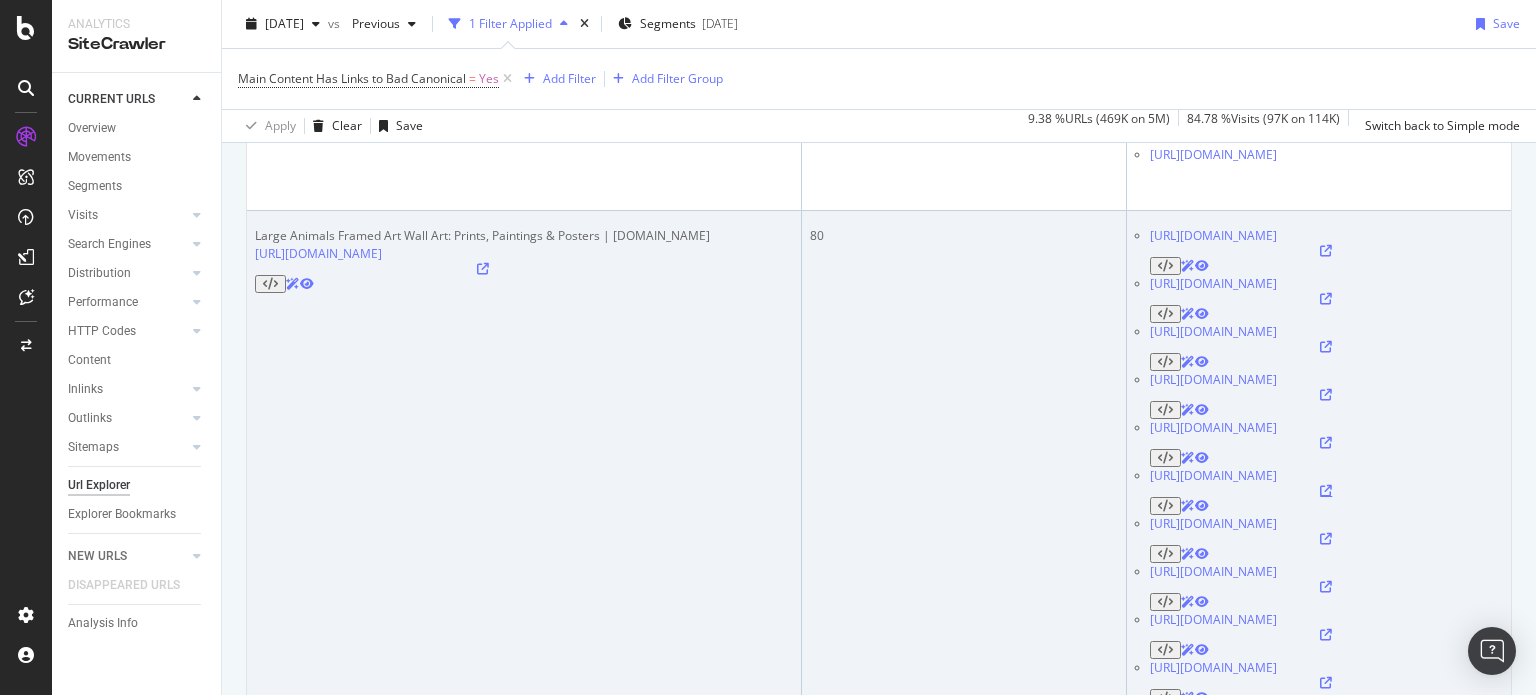 click at bounding box center [1326, 491] 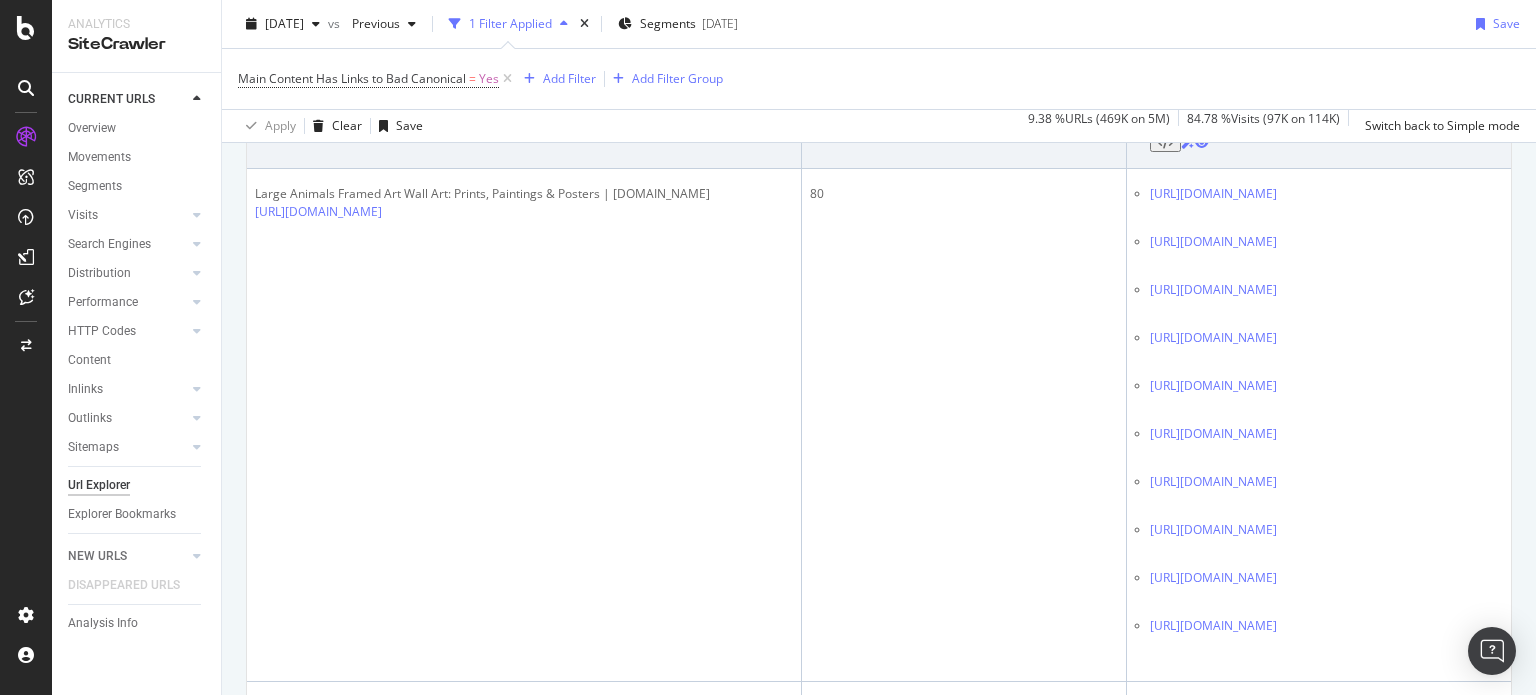 scroll, scrollTop: 2546, scrollLeft: 0, axis: vertical 